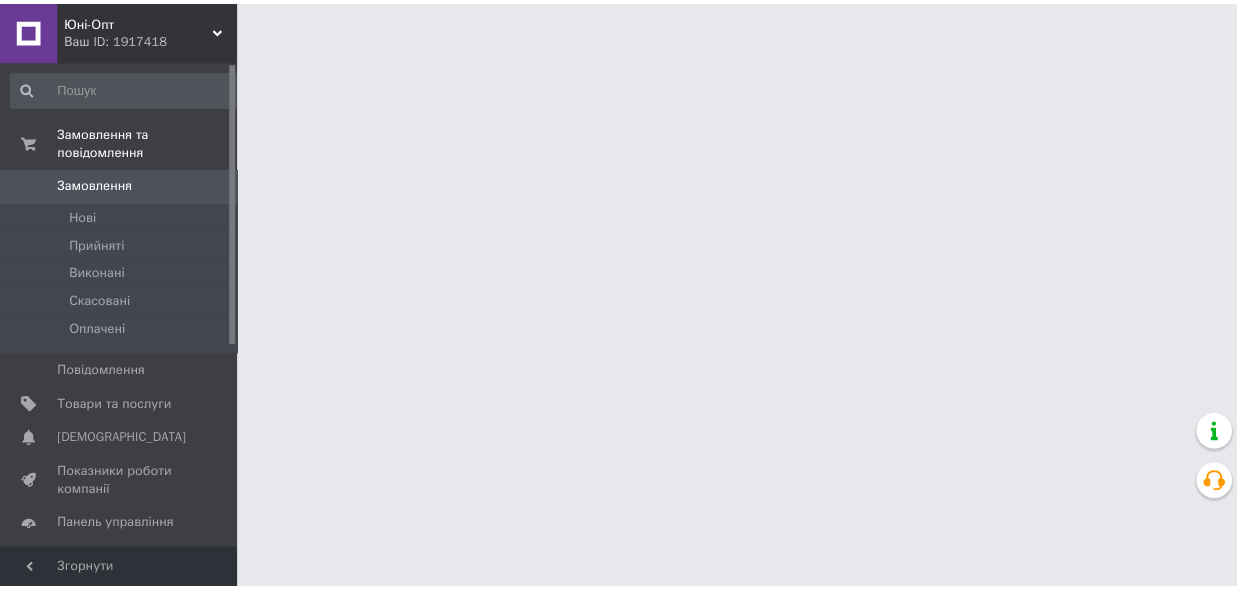 scroll, scrollTop: 0, scrollLeft: 0, axis: both 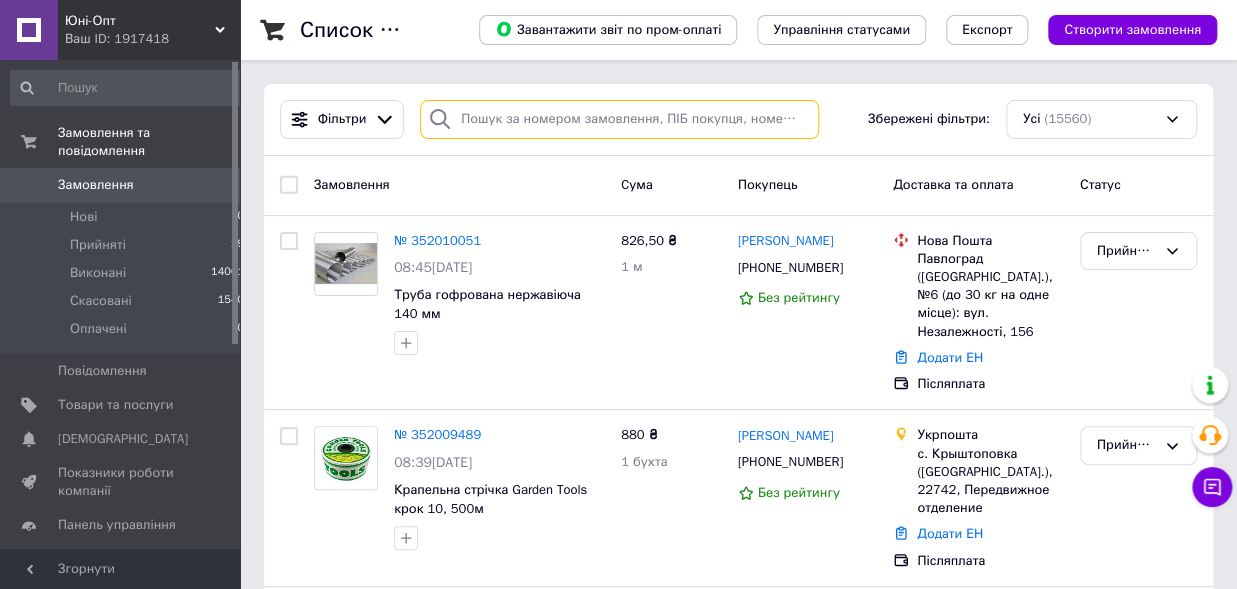 click at bounding box center (619, 119) 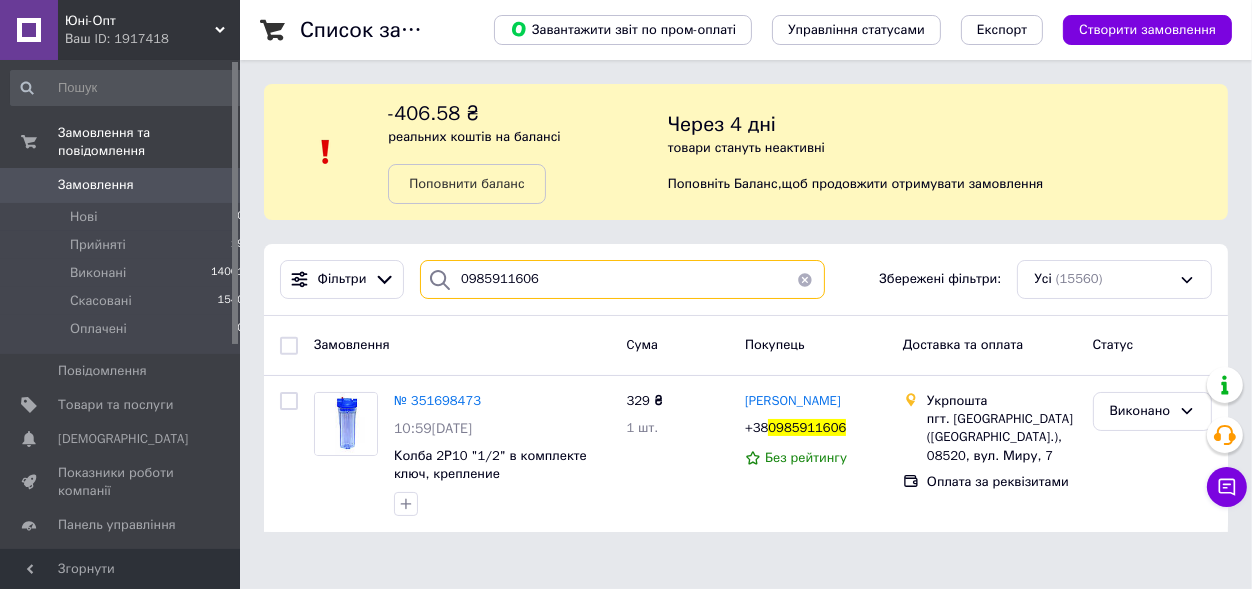 type on "0985911606" 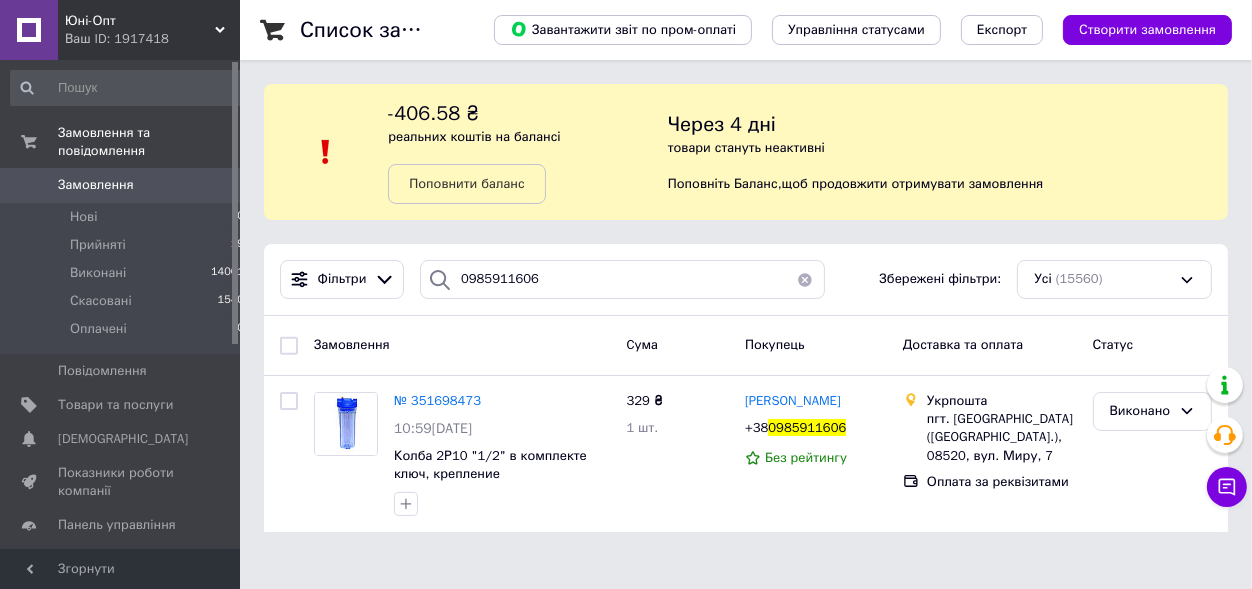 click at bounding box center [805, 279] 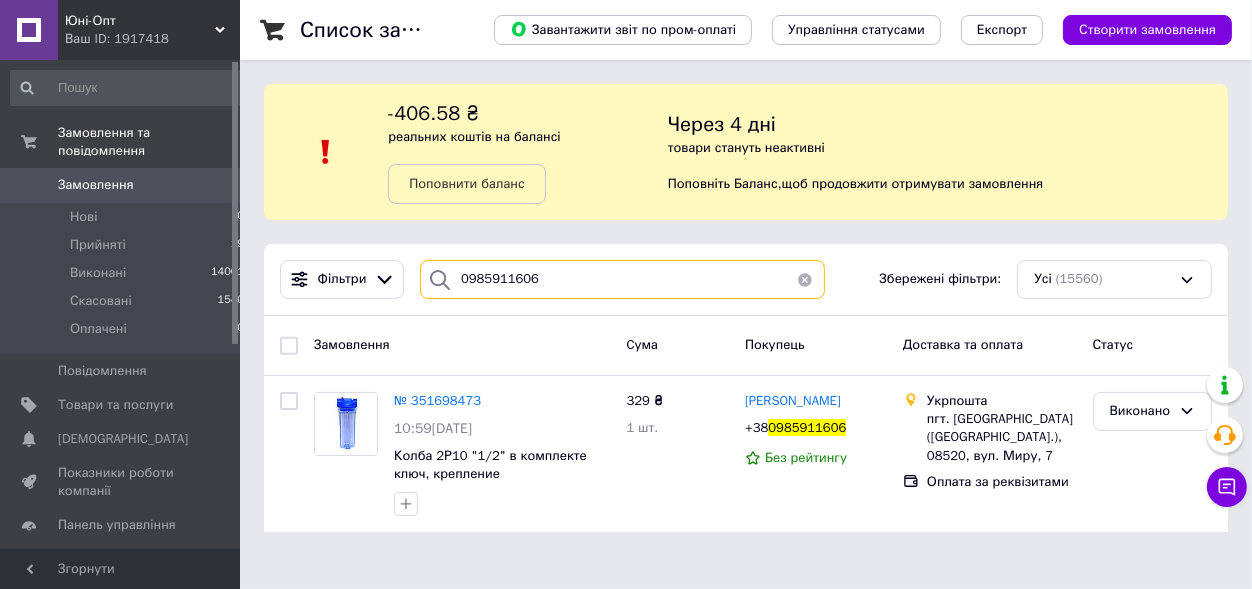 type 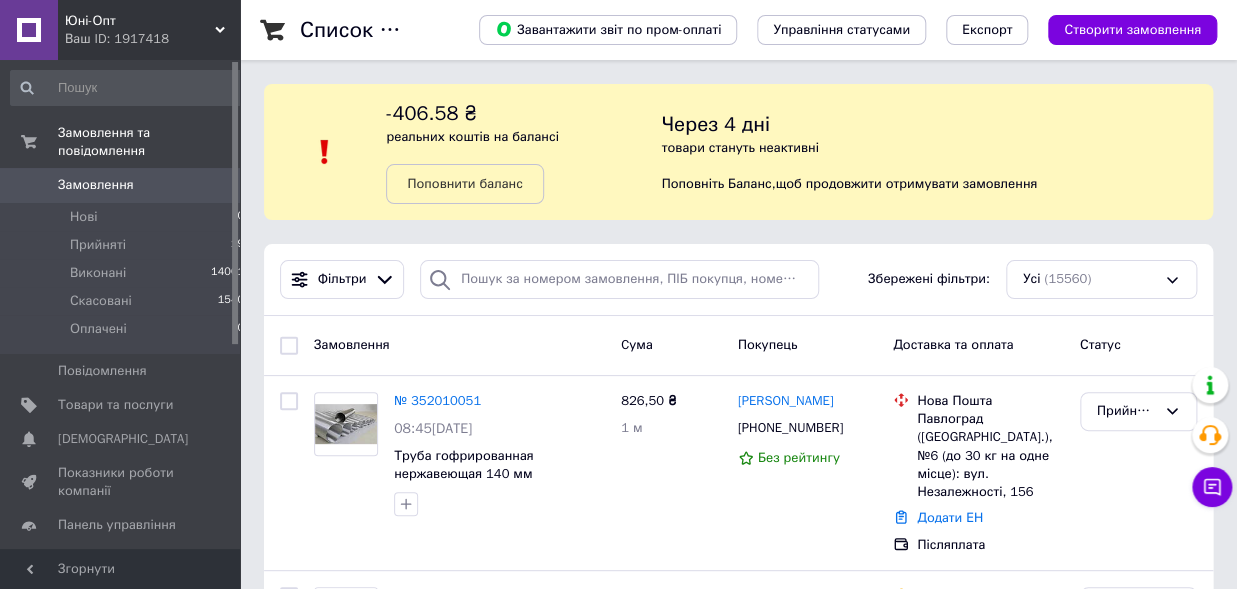click on "Замовлення" at bounding box center [96, 185] 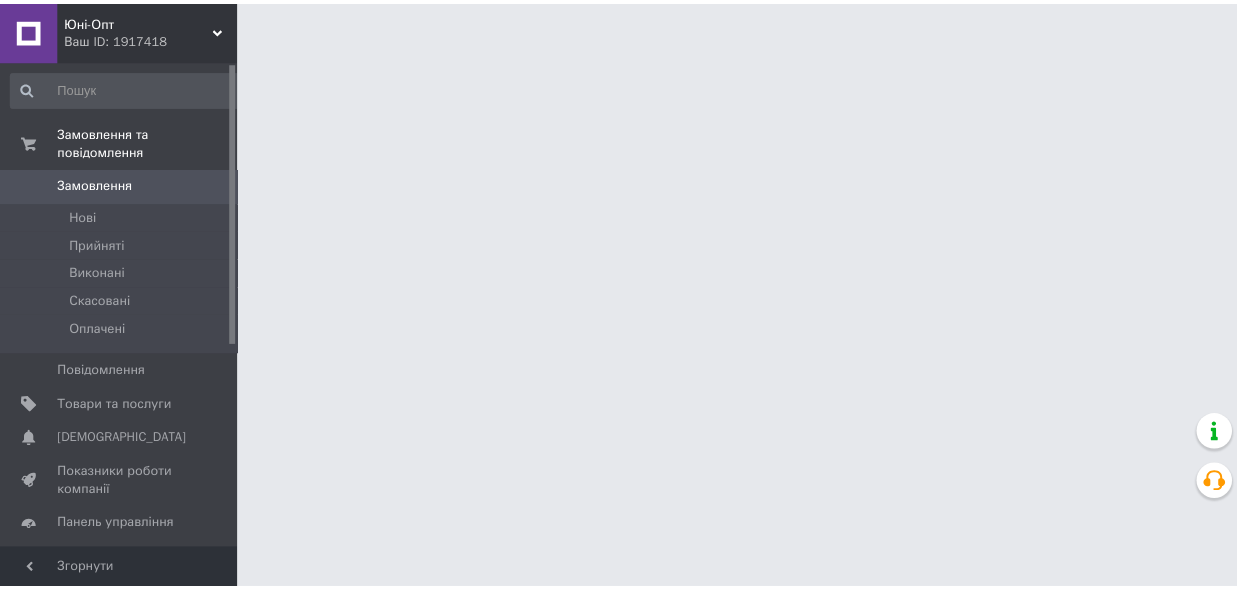 scroll, scrollTop: 0, scrollLeft: 0, axis: both 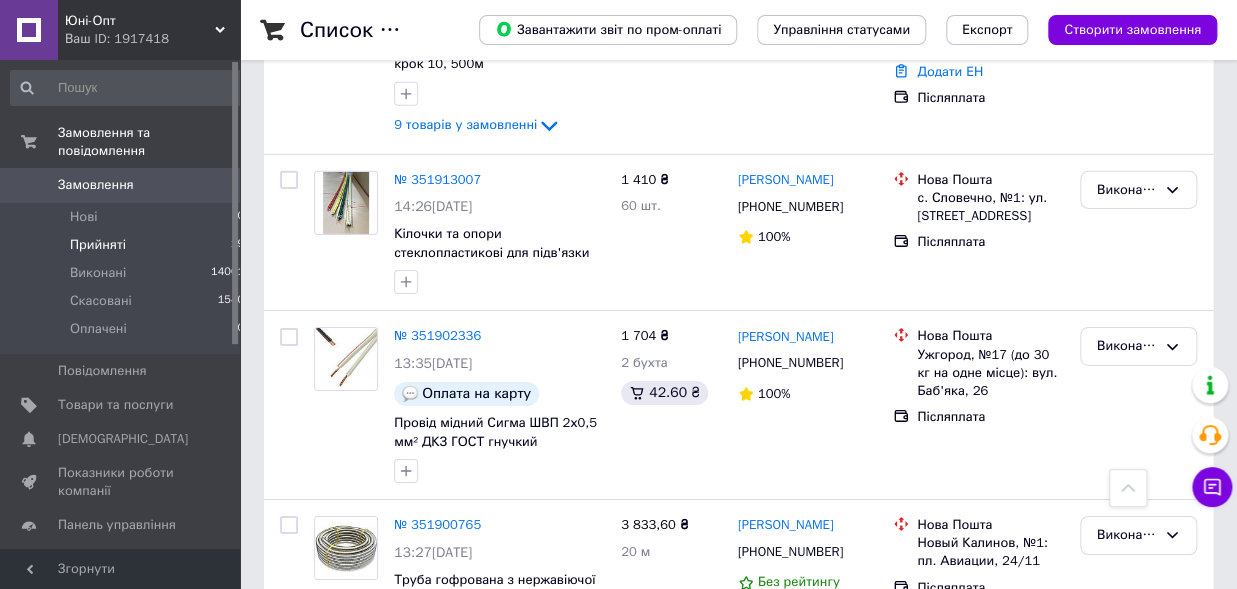 click on "Прийняті 19" at bounding box center [128, 245] 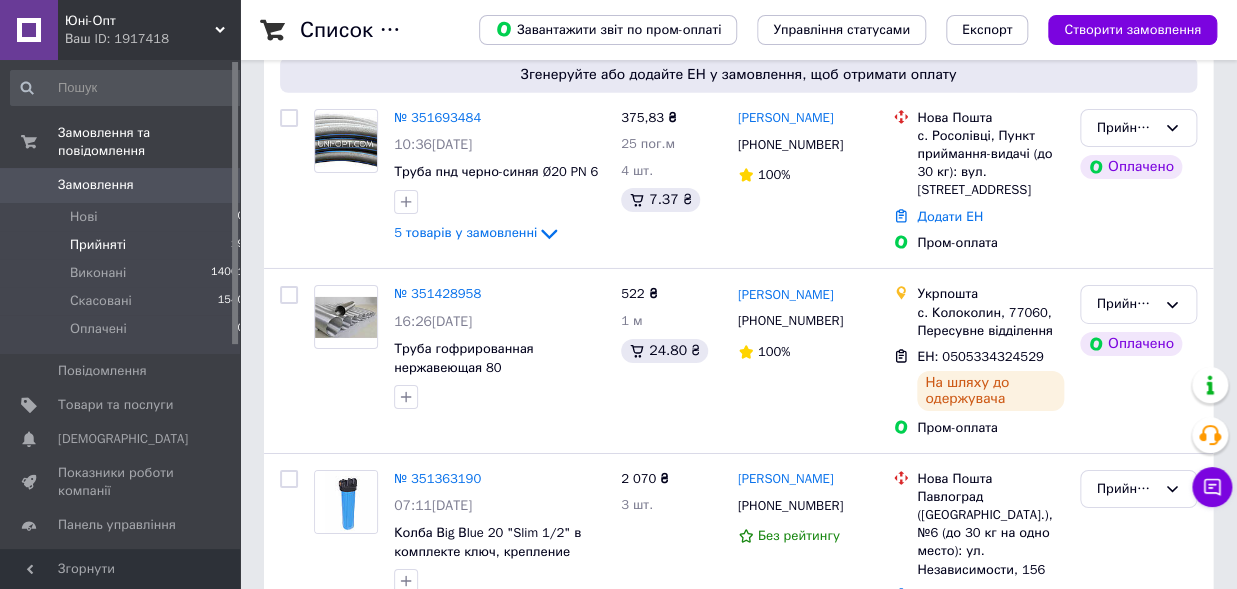 scroll, scrollTop: 0, scrollLeft: 0, axis: both 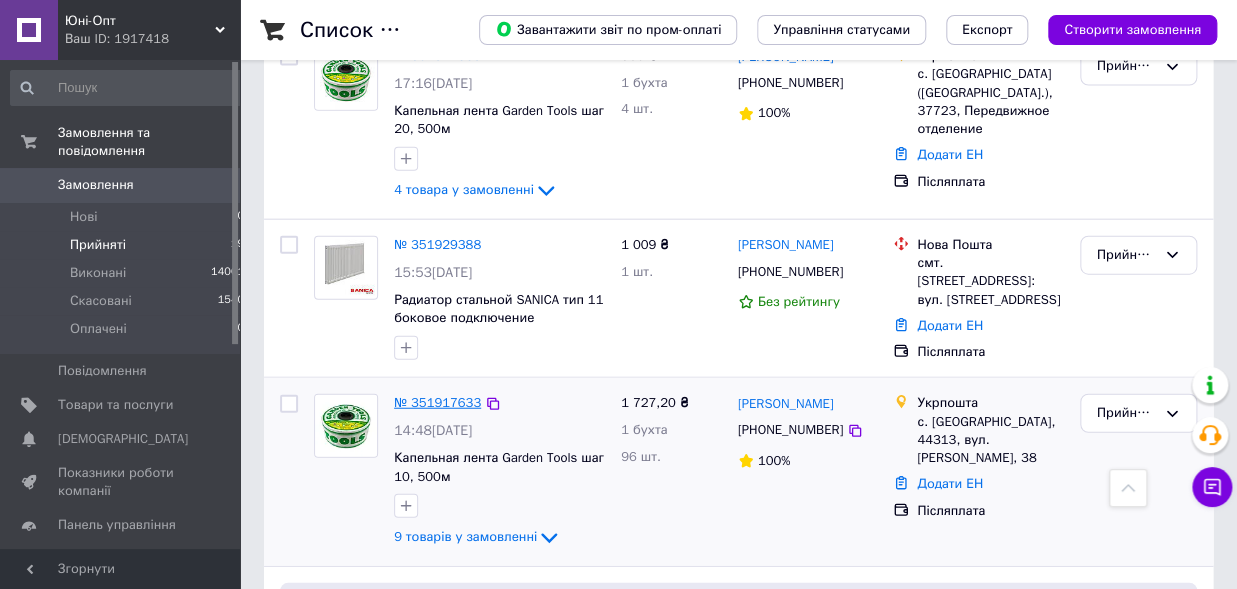 click on "№ 351917633" at bounding box center [437, 402] 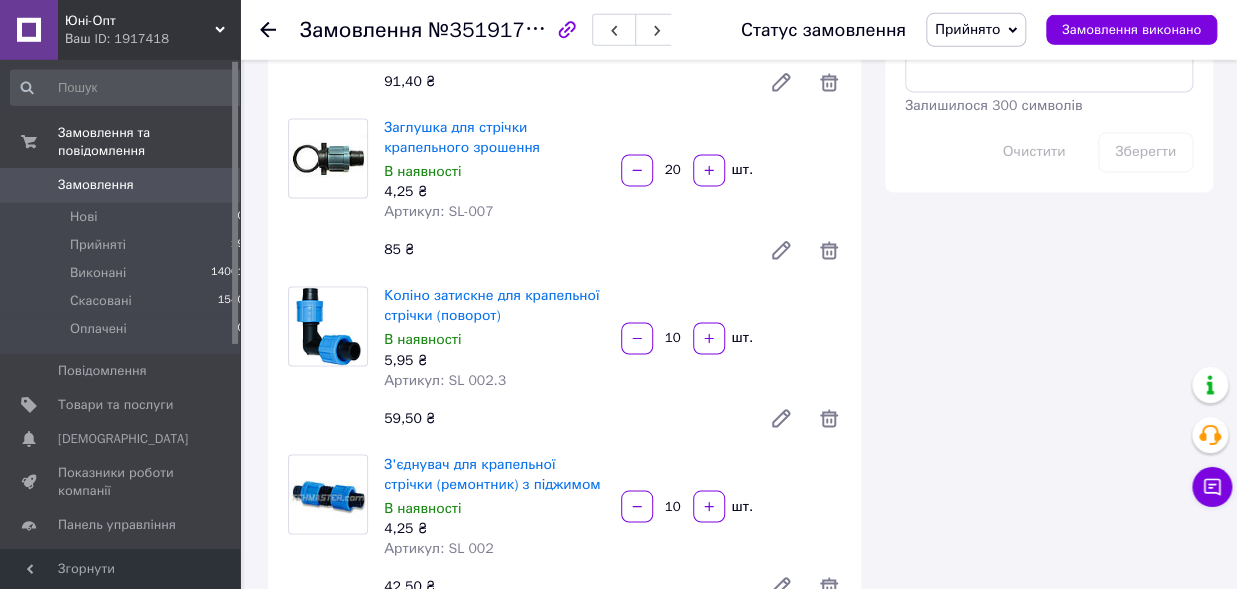 scroll, scrollTop: 999, scrollLeft: 0, axis: vertical 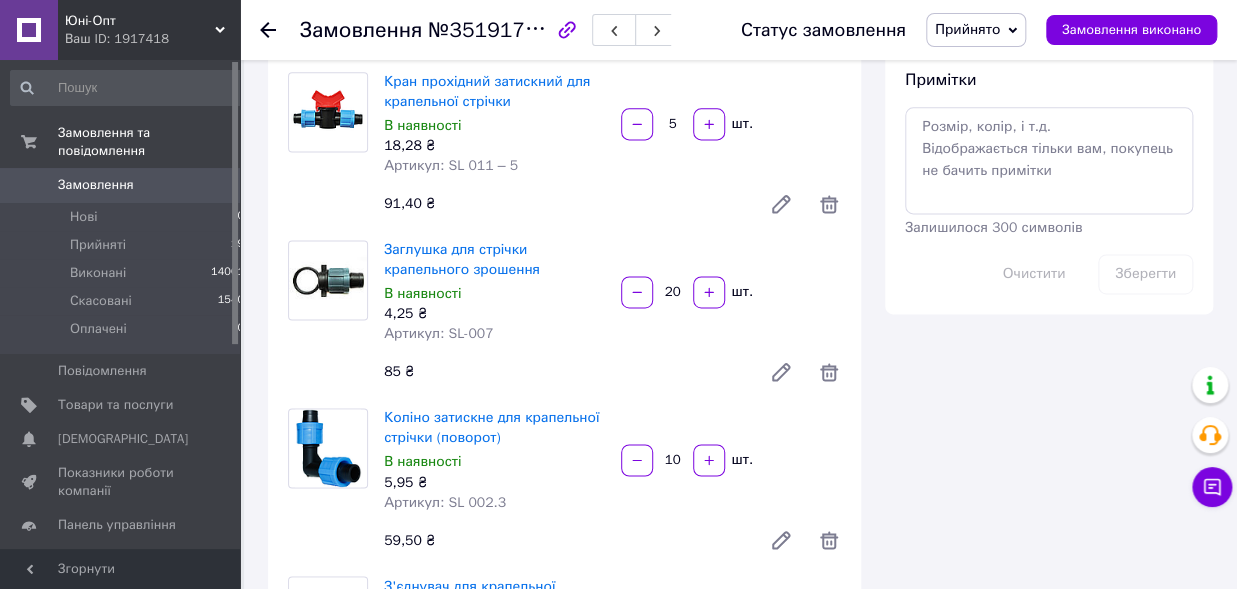 click on "20" at bounding box center (673, 292) 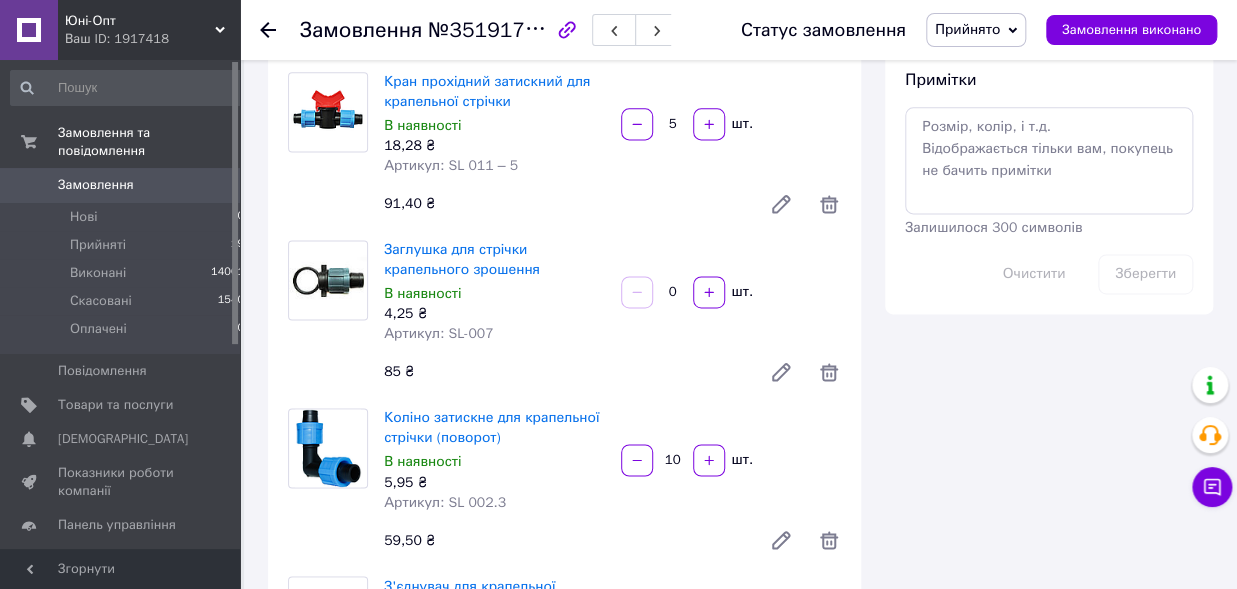 type on "10" 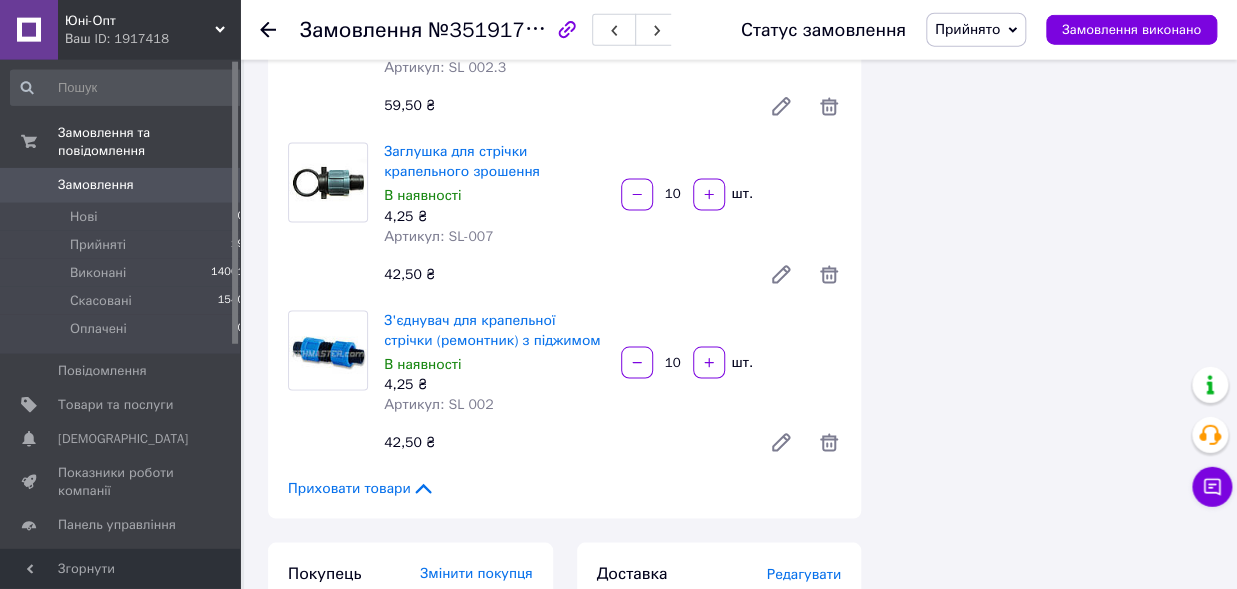 scroll, scrollTop: 1329, scrollLeft: 0, axis: vertical 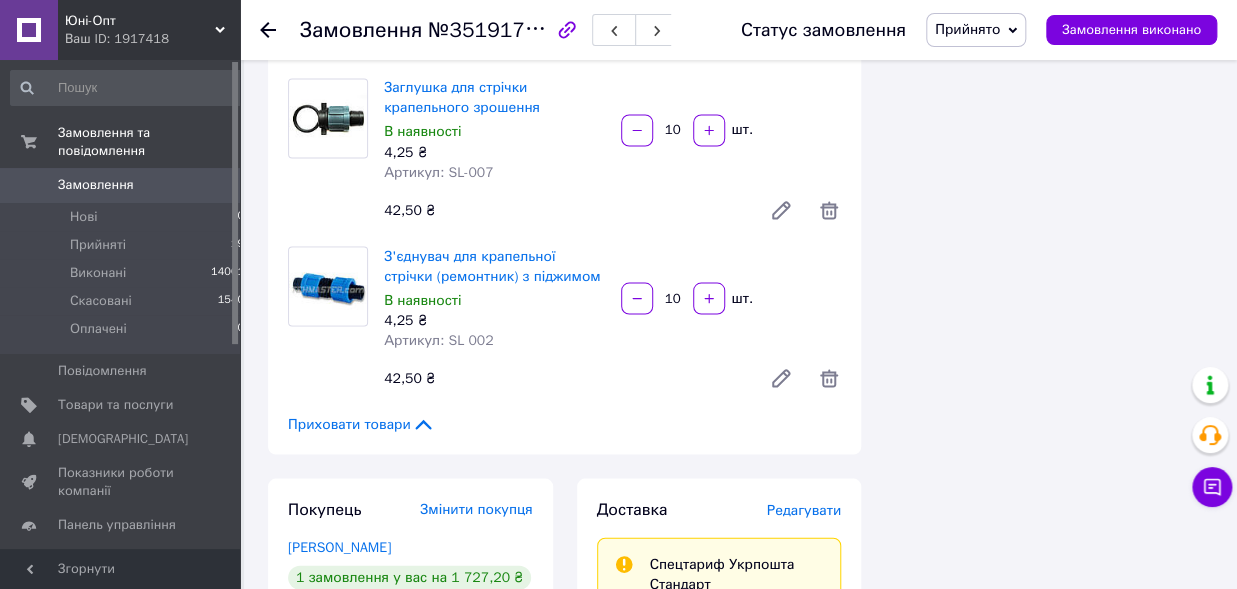click on "Товари в замовленні (9) Додати товар Крапельна стрічка Garden Tools крок 10, 500м Готово до відправки 880 ₴ Артикул: бухта:500м. 1   бухта 880 ₴ Трійник для стрічки крапельного поливу затискний В наявності 8,08 ₴ Артикул: SL 009 20   шт. 161,60 ₴ Кран стартовий зовнішня різьба 1/2" для крапельної стрічки В наявності 16,15 ₴ Артикул: SL  011 – 1 10   шт. 161,50 ₴ Кран стартовий з піджимом / крапельна стрічка В наявності 11,90 ₴ Артикул: SL 004 11   шт. 130,90 ₴ Кран стартовий для крапельної стрічки з гумкою В наявності 11,48 ₴ Артикул: SL 003 10   шт. 114,80 ₴ Кран прохідний затискний для крапельної стрічки 5   10" at bounding box center [564, -352] 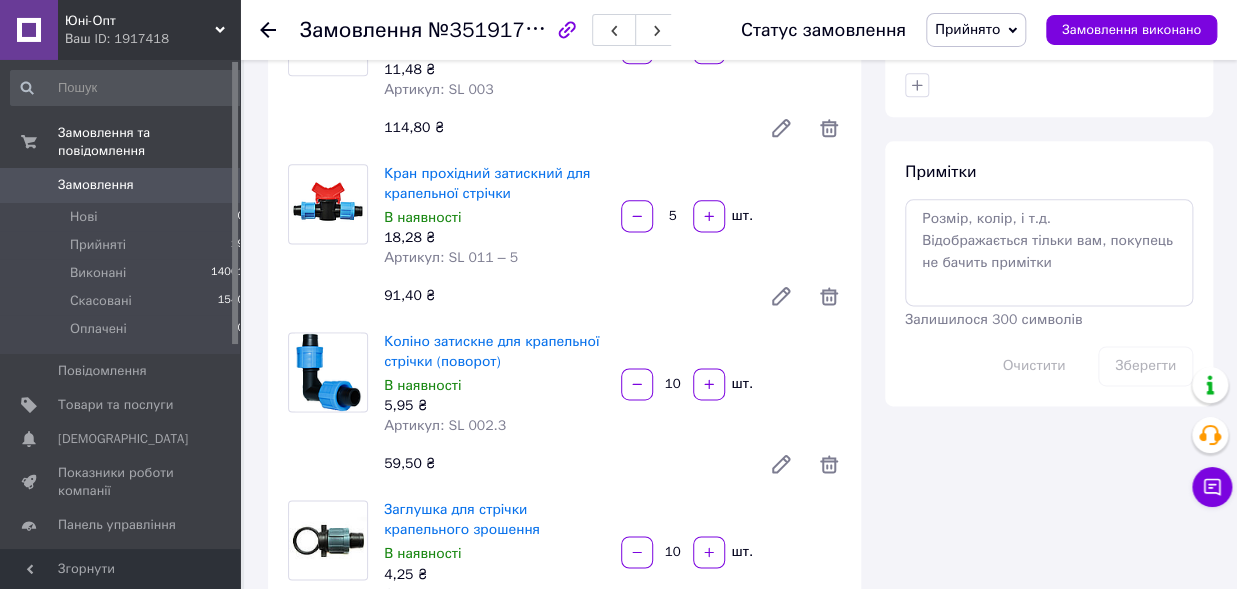 scroll, scrollTop: 889, scrollLeft: 0, axis: vertical 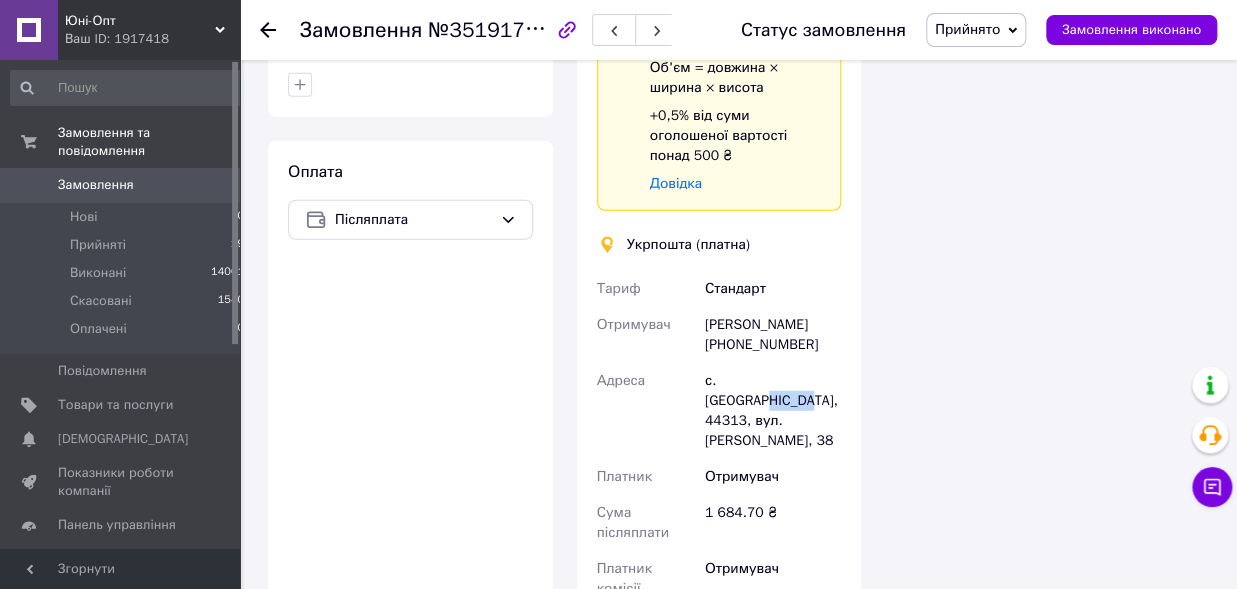 drag, startPoint x: 774, startPoint y: 363, endPoint x: 814, endPoint y: 360, distance: 40.112343 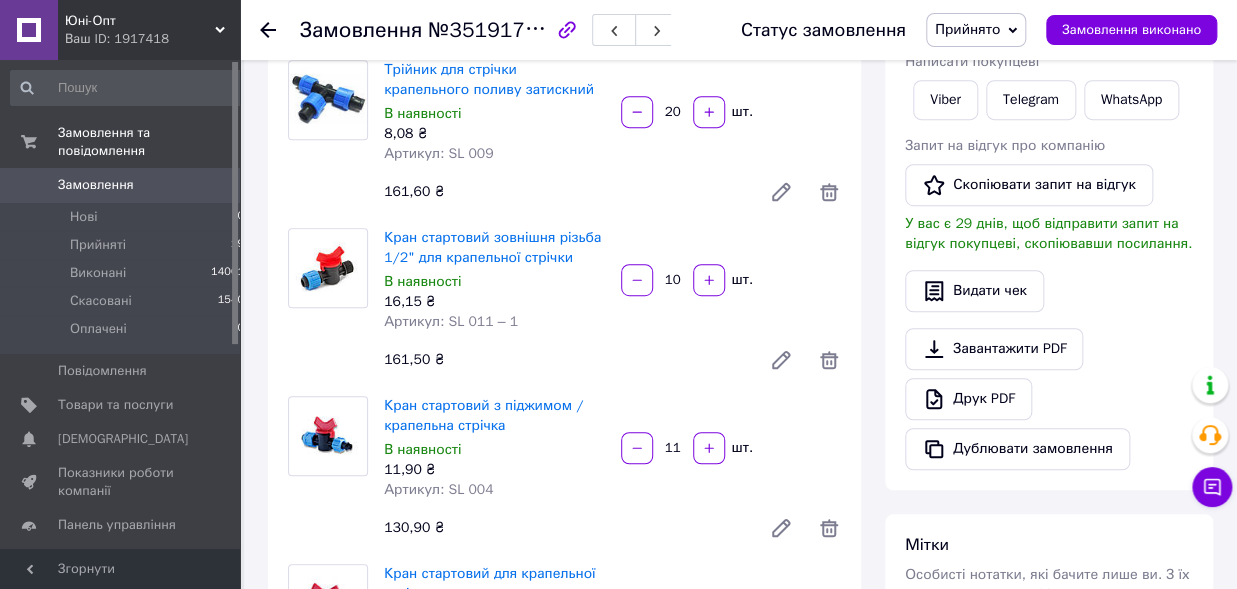 scroll, scrollTop: 0, scrollLeft: 0, axis: both 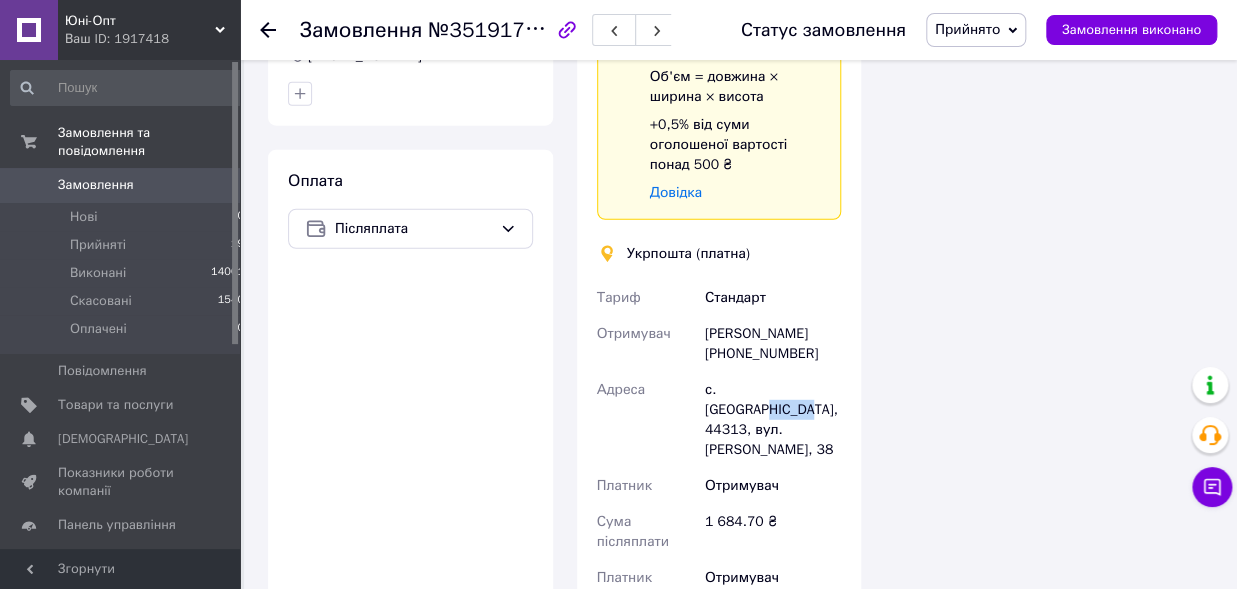 click on "Прийнято" at bounding box center [967, 29] 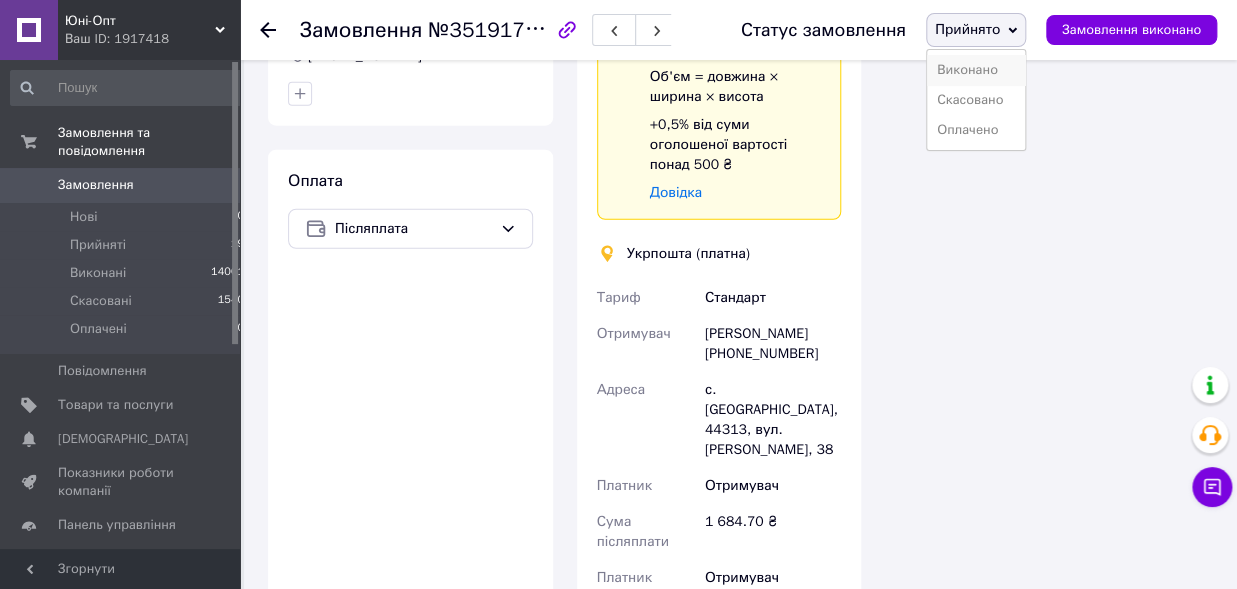 click on "Виконано" at bounding box center [976, 70] 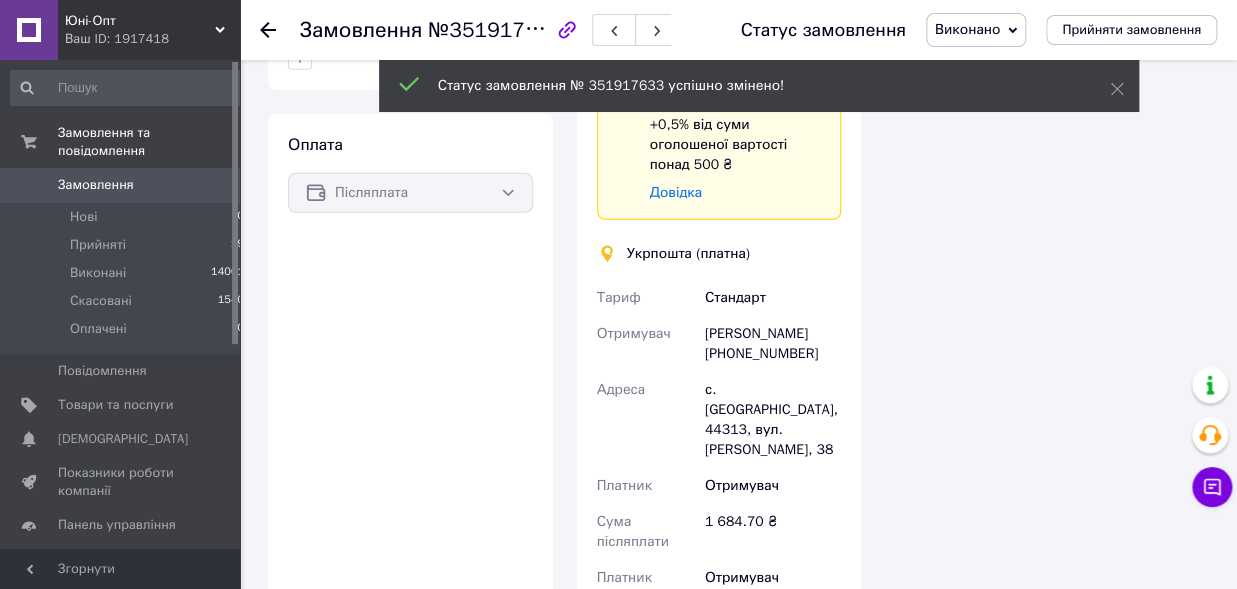 scroll, scrollTop: 1944, scrollLeft: 0, axis: vertical 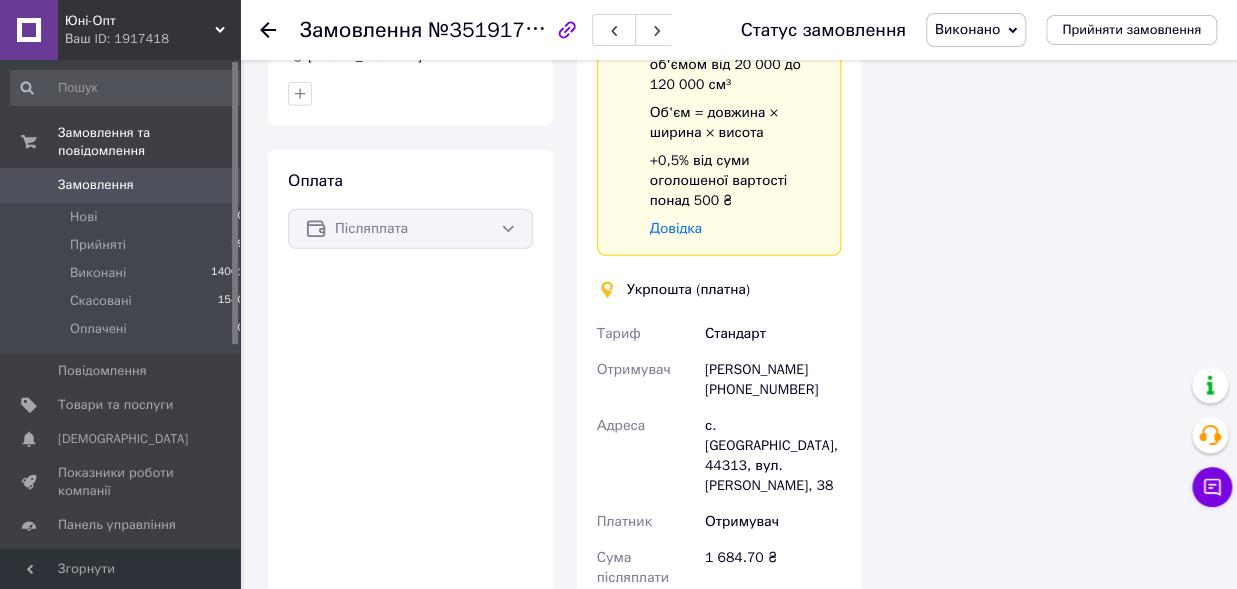 click 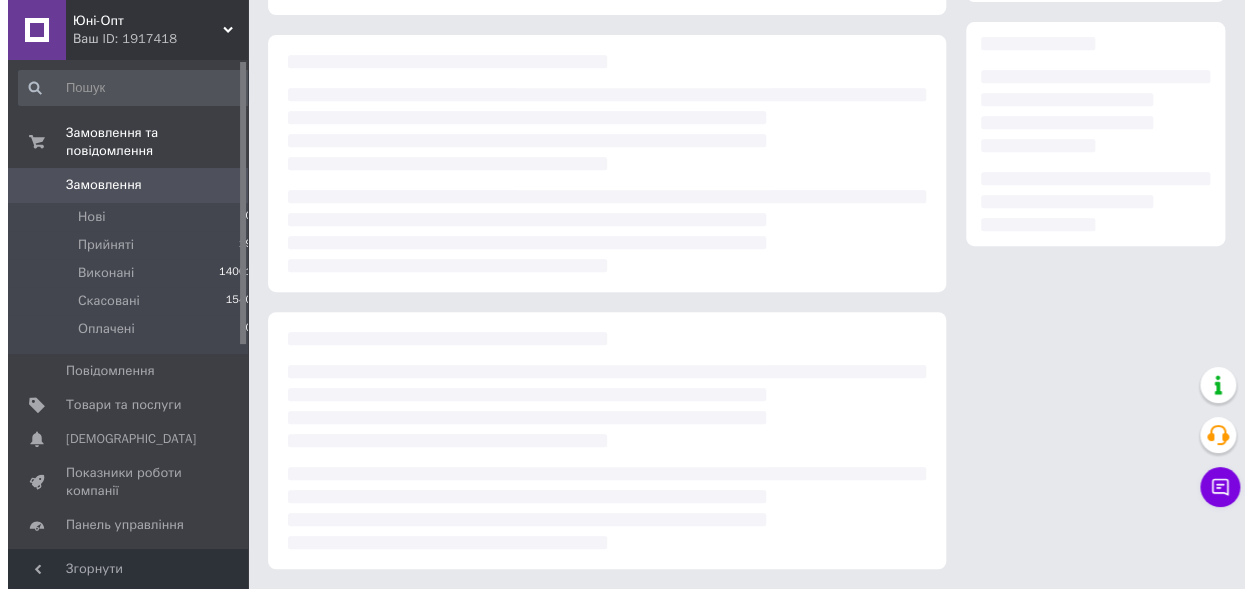 scroll, scrollTop: 0, scrollLeft: 0, axis: both 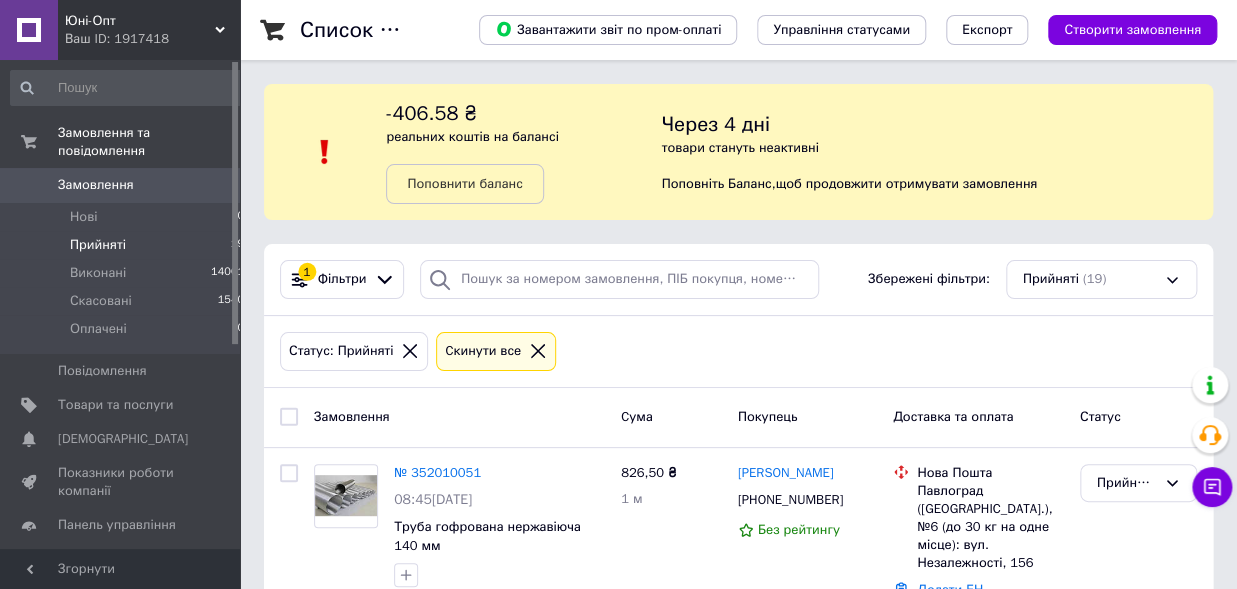 click 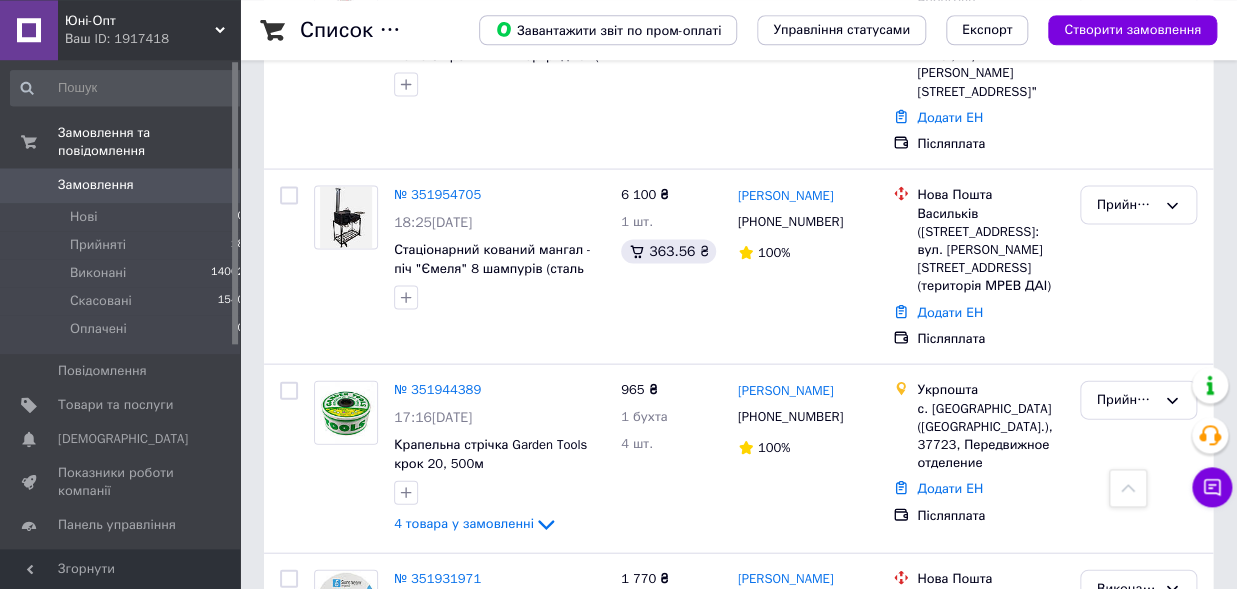 scroll, scrollTop: 1540, scrollLeft: 0, axis: vertical 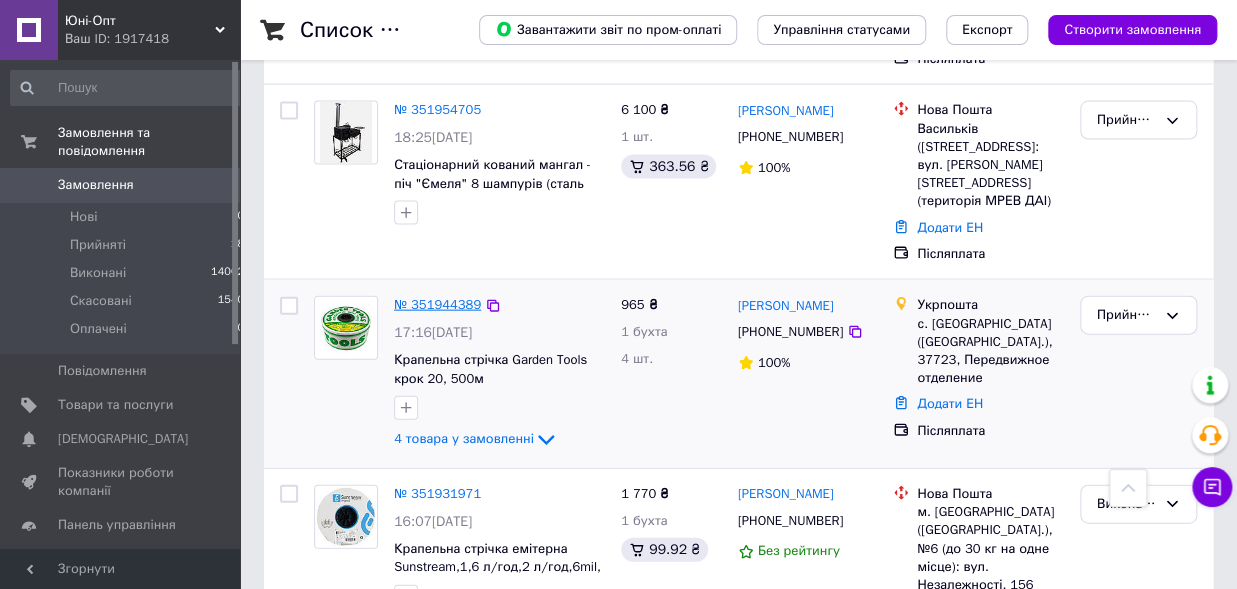 click on "№ 351944389" at bounding box center (437, 304) 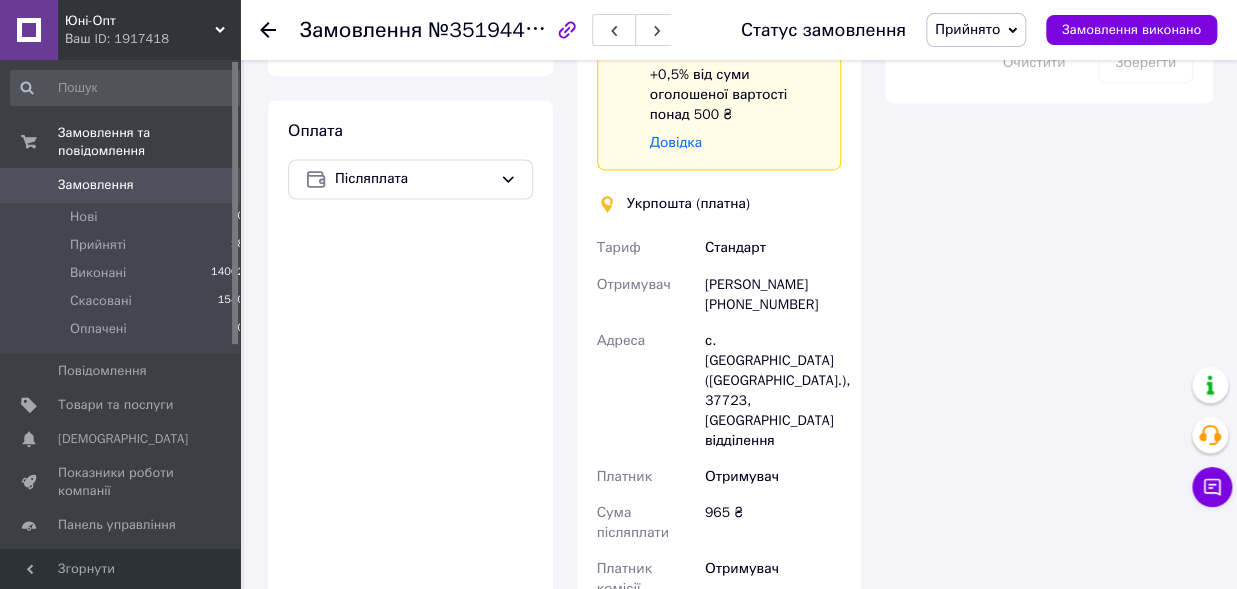 scroll, scrollTop: 1320, scrollLeft: 0, axis: vertical 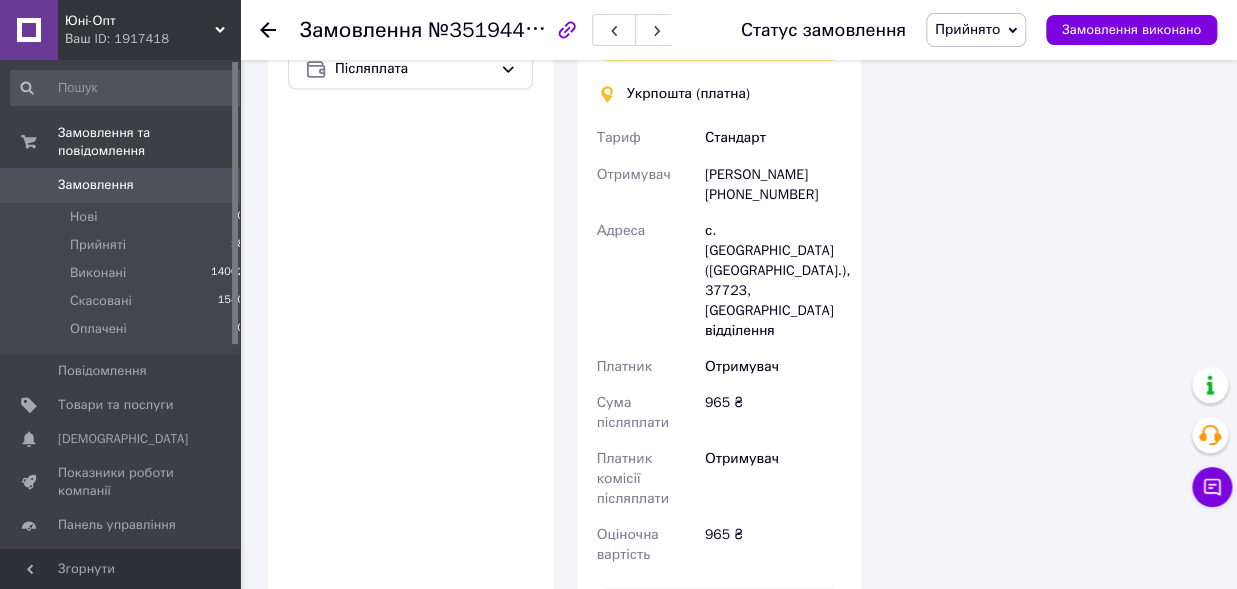 click on "Прийнято" at bounding box center [967, 29] 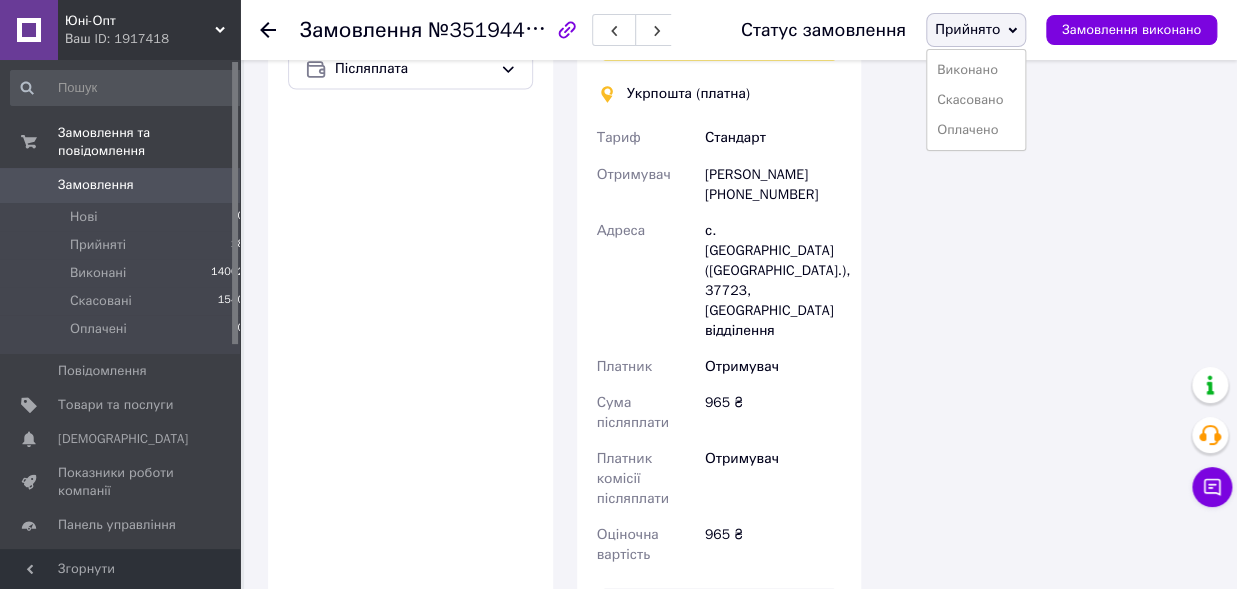 click on "Виконано" at bounding box center [976, 70] 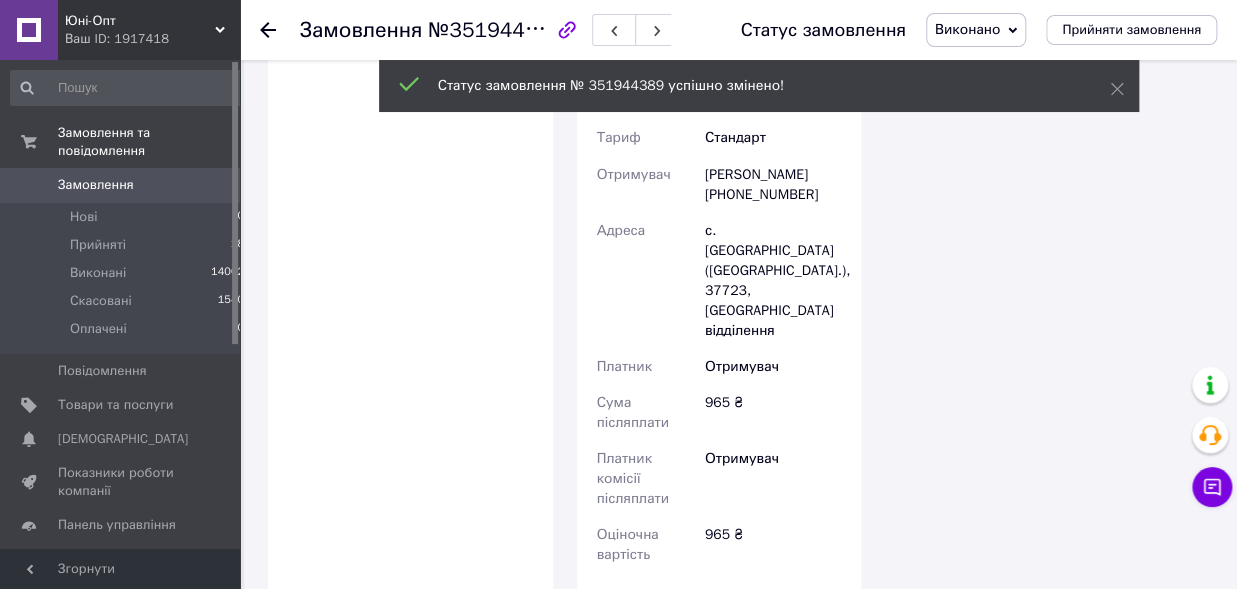 scroll, scrollTop: 1284, scrollLeft: 0, axis: vertical 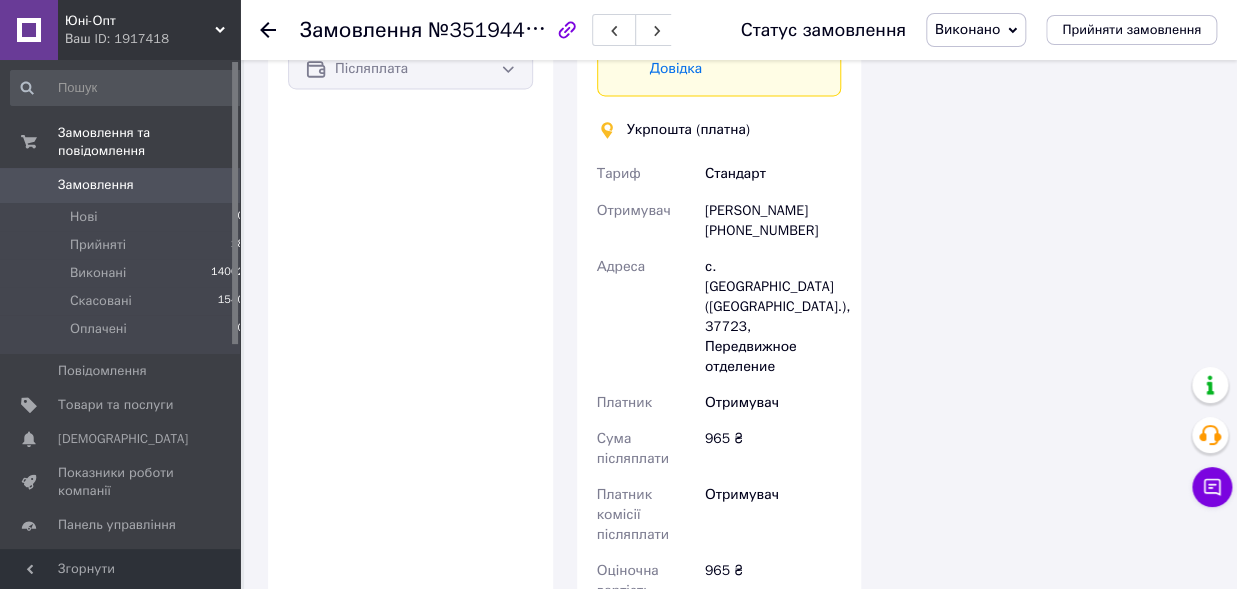 click 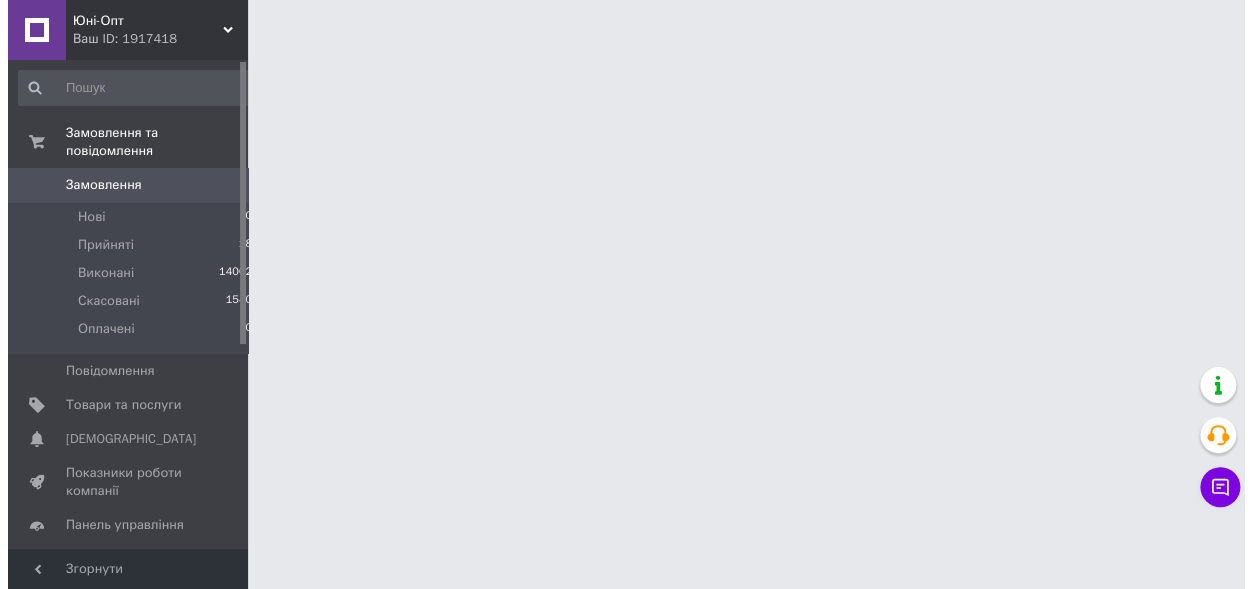 scroll, scrollTop: 0, scrollLeft: 0, axis: both 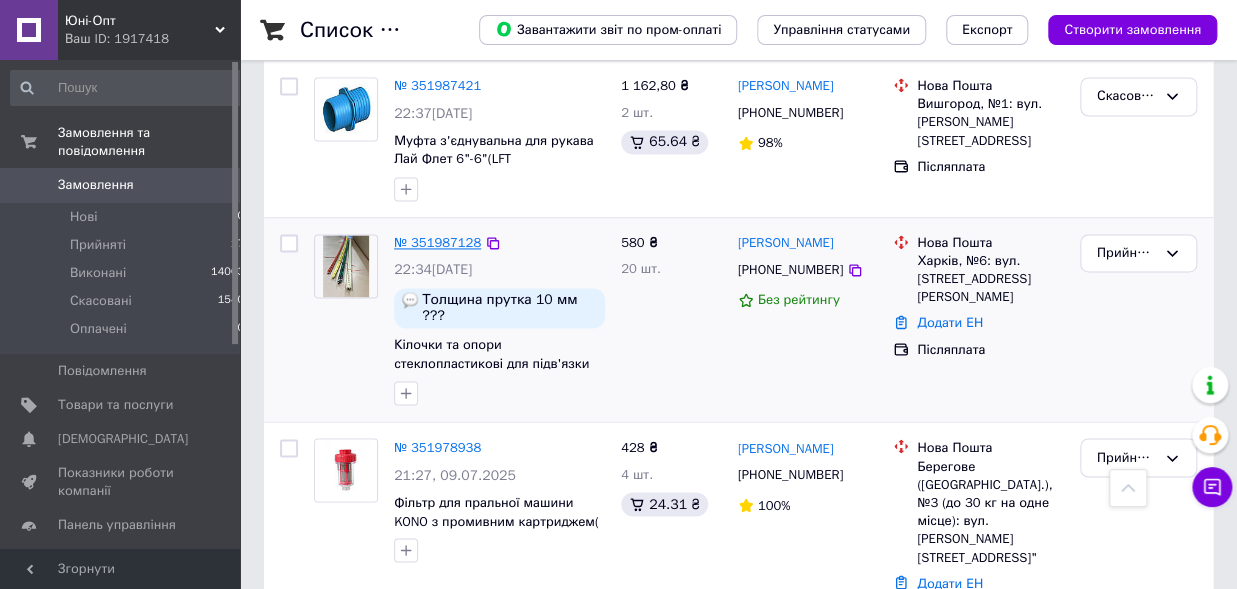 click on "№ 351987128" at bounding box center [437, 242] 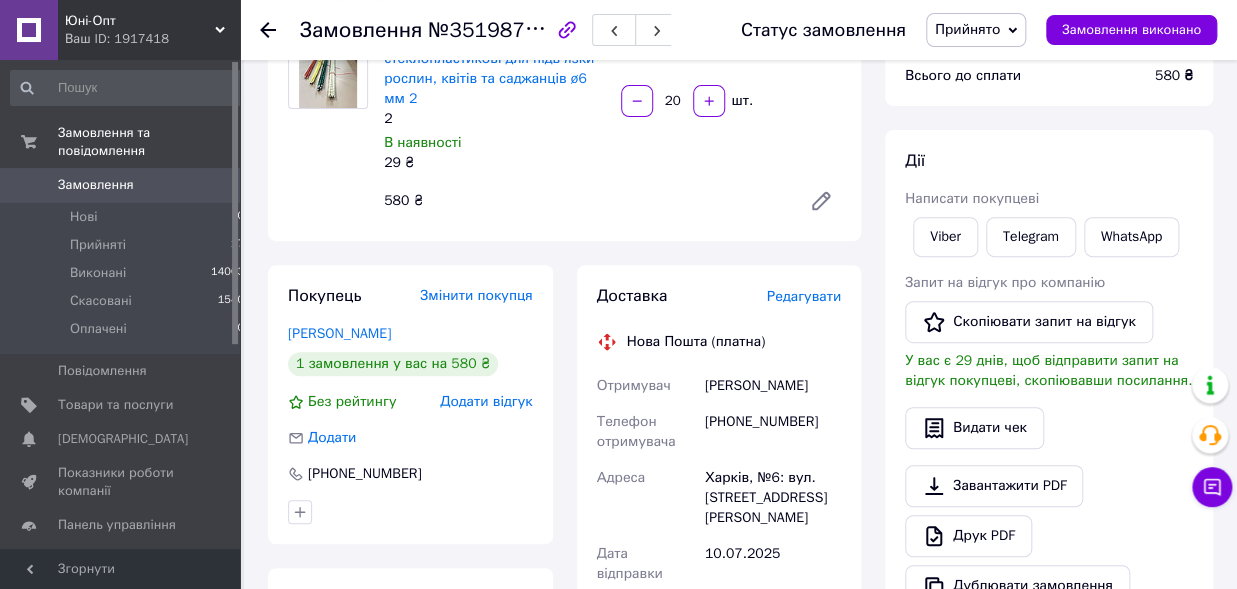 scroll, scrollTop: 220, scrollLeft: 0, axis: vertical 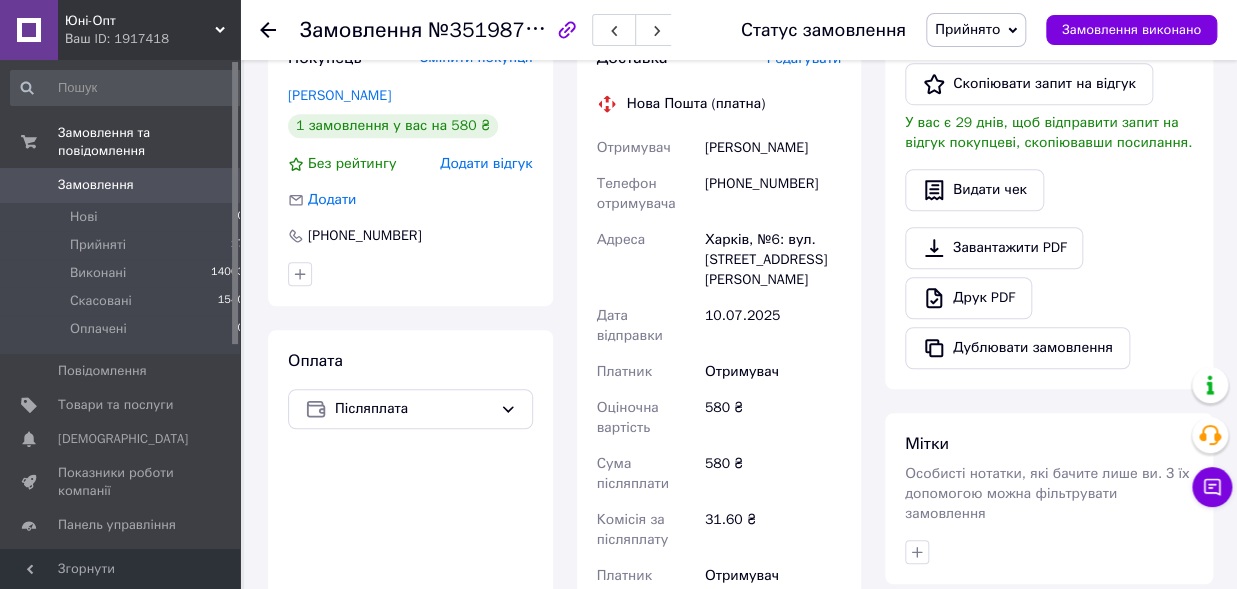 click on "Прийнято" at bounding box center (967, 29) 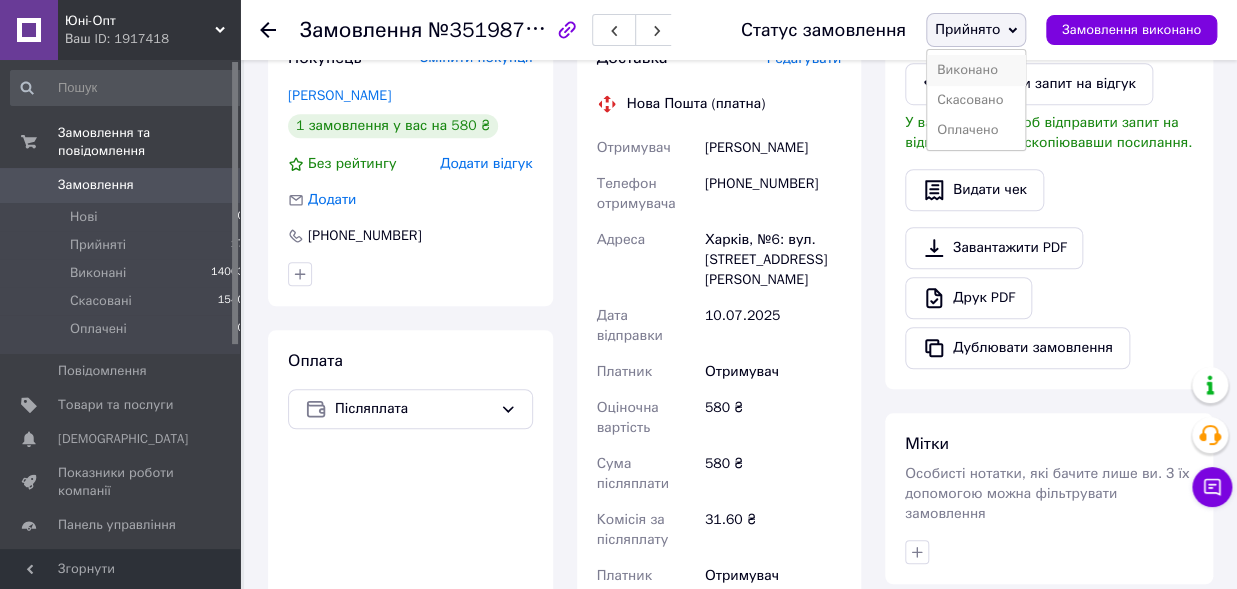 click on "Виконано" at bounding box center [976, 70] 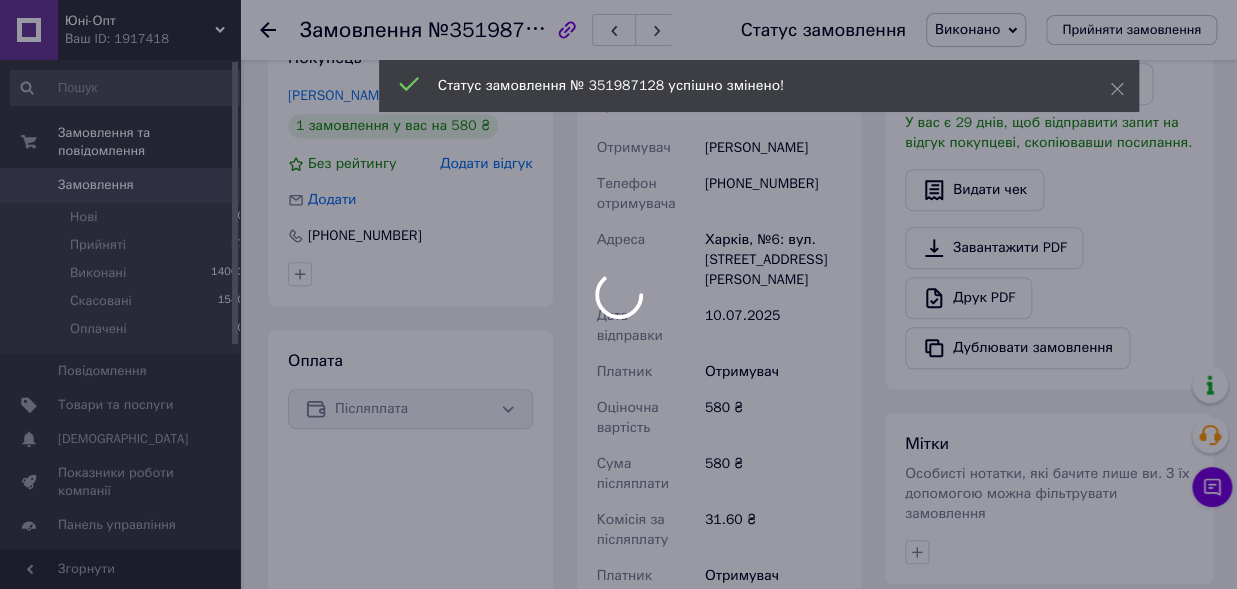 click at bounding box center (618, 294) 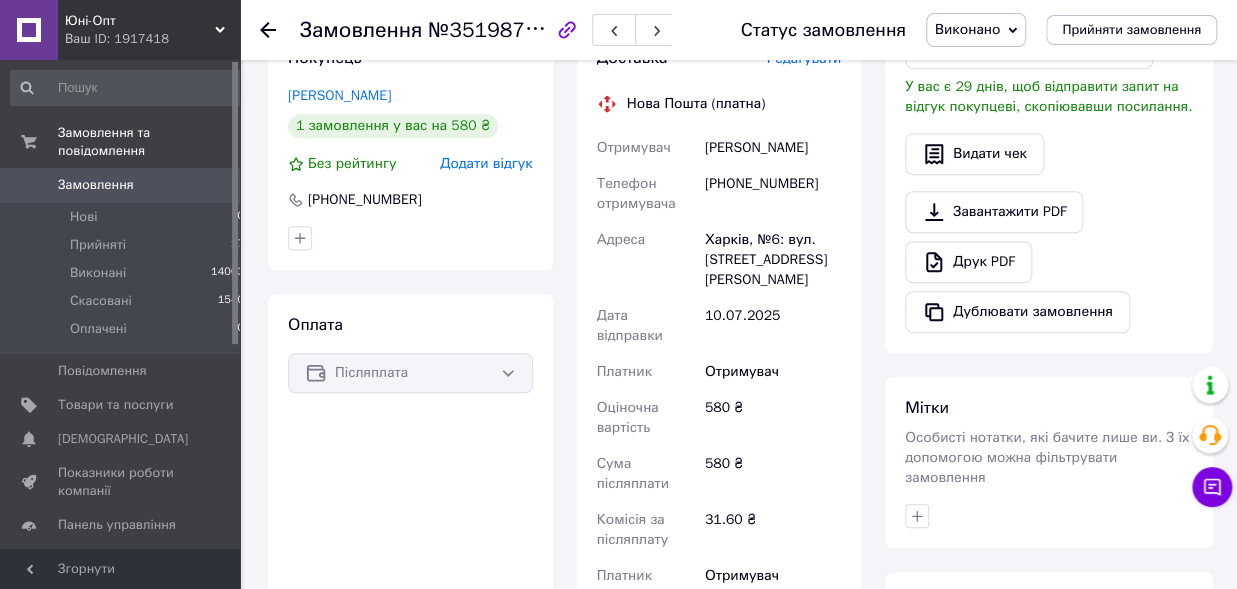 click 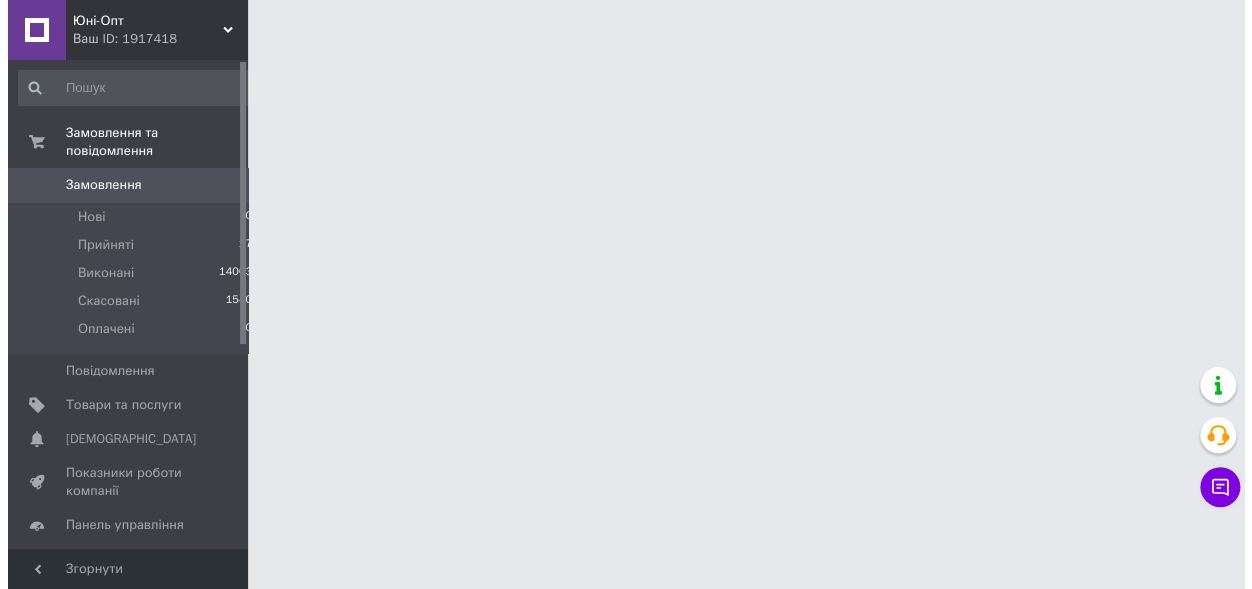 scroll, scrollTop: 0, scrollLeft: 0, axis: both 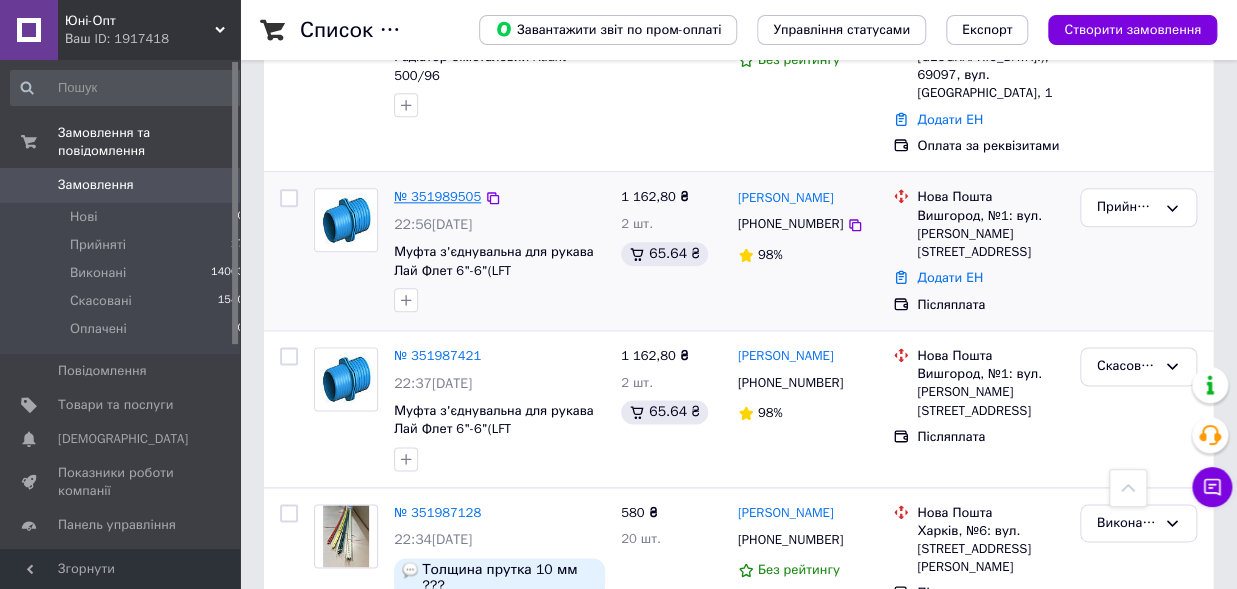 click on "№ 351989505" at bounding box center [437, 196] 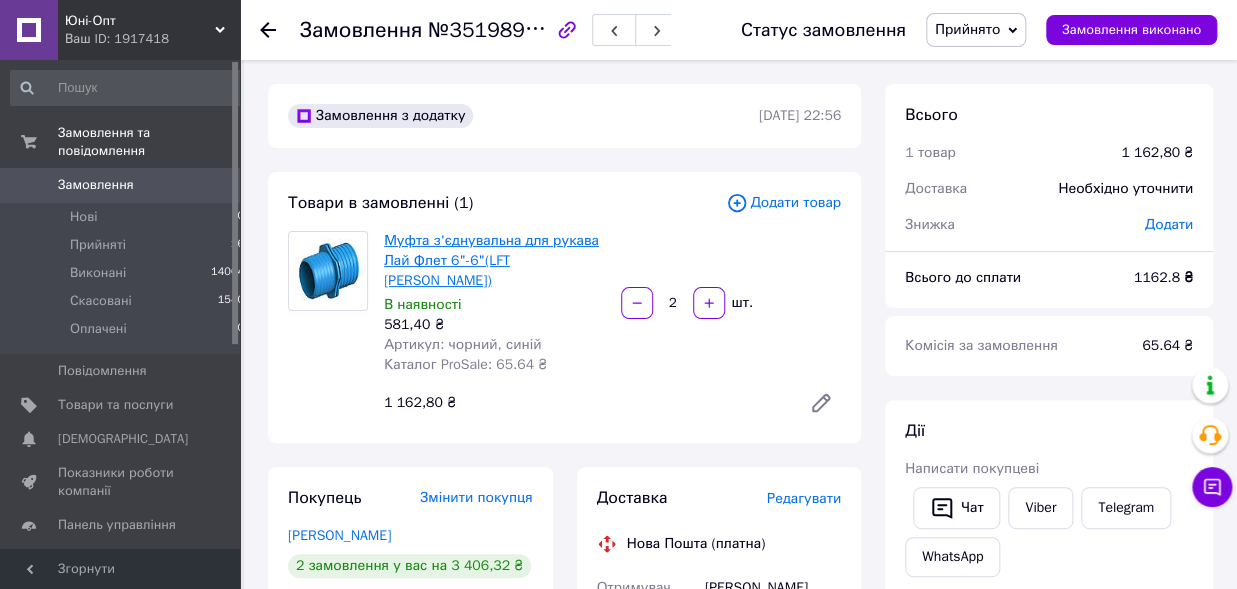 scroll, scrollTop: 110, scrollLeft: 0, axis: vertical 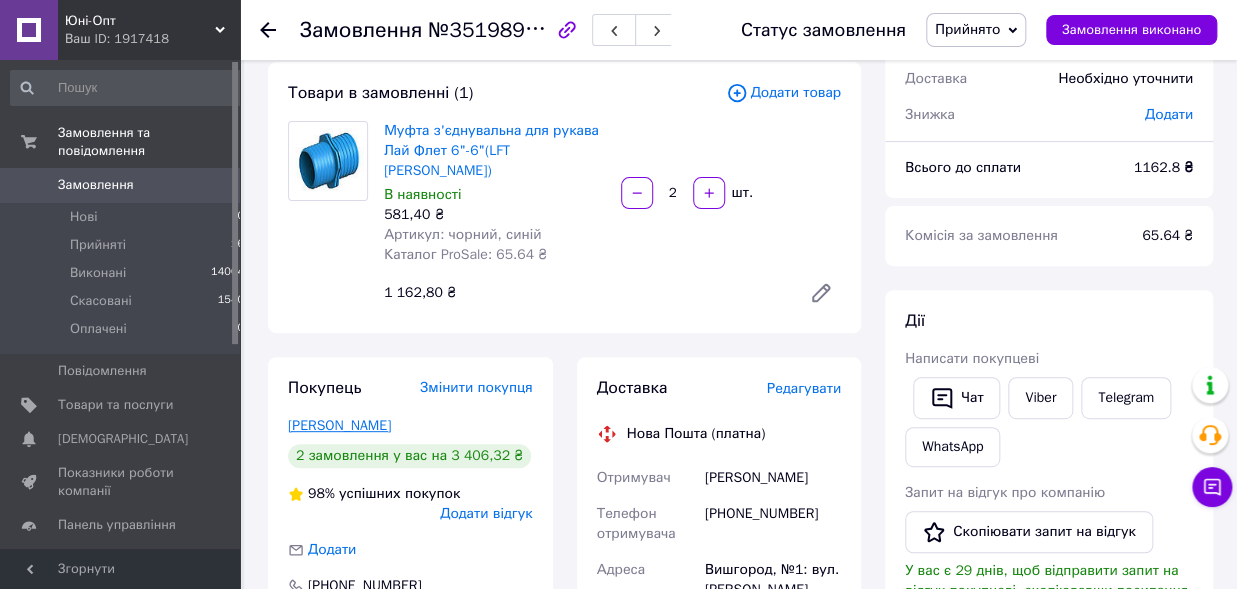click on "романенко рустам" at bounding box center (339, 425) 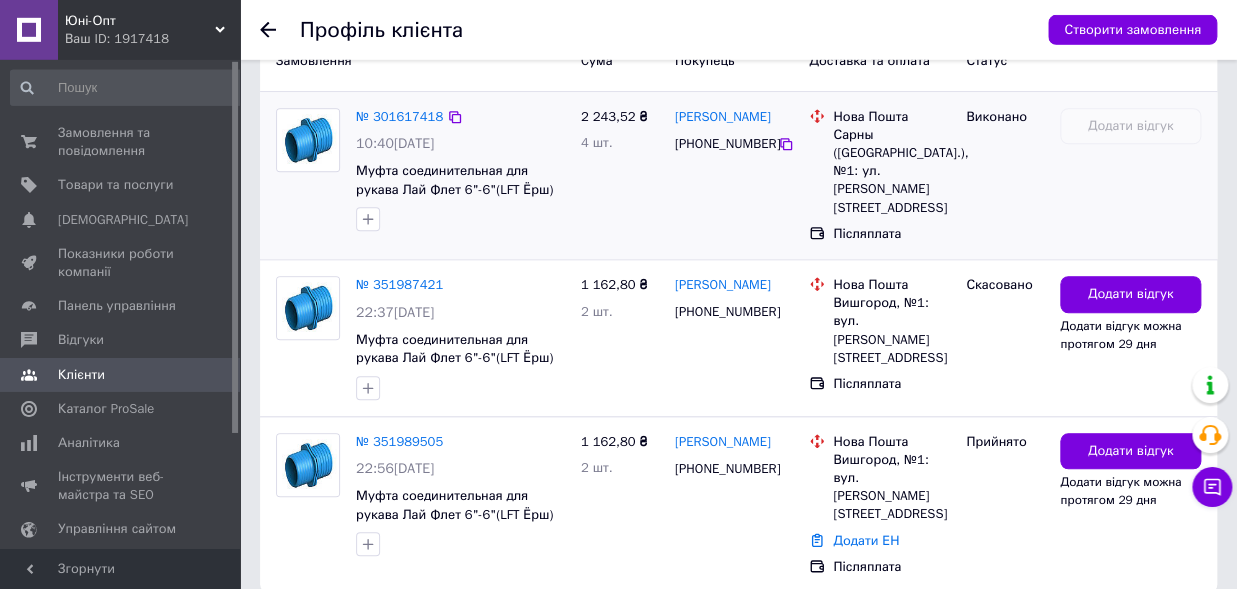 scroll, scrollTop: 550, scrollLeft: 0, axis: vertical 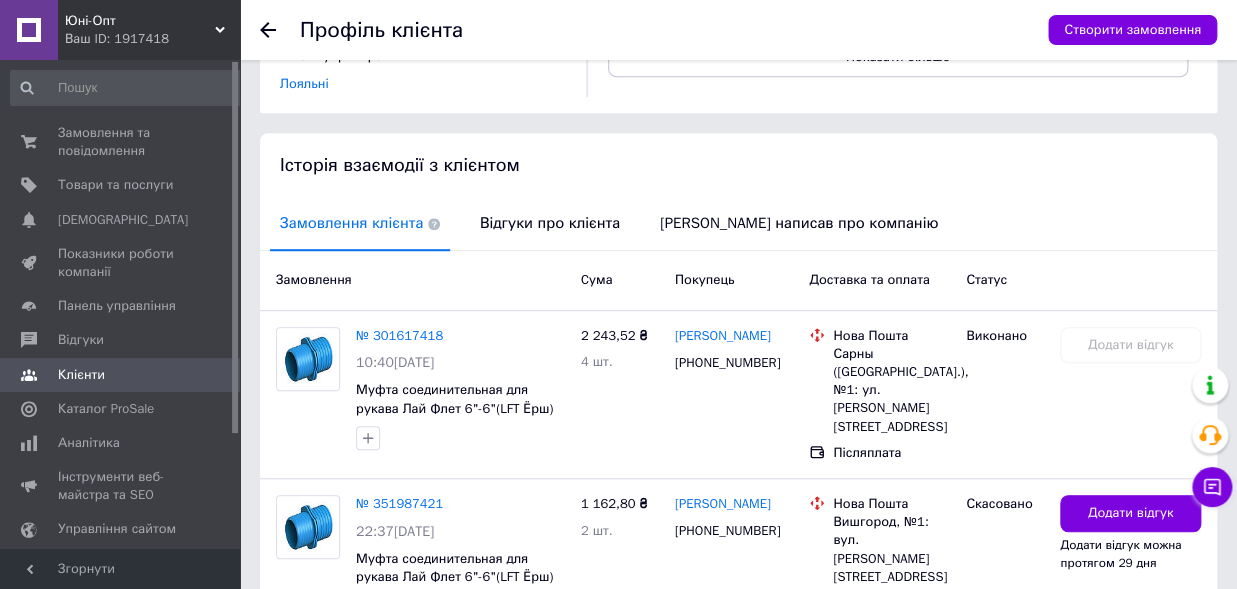 click 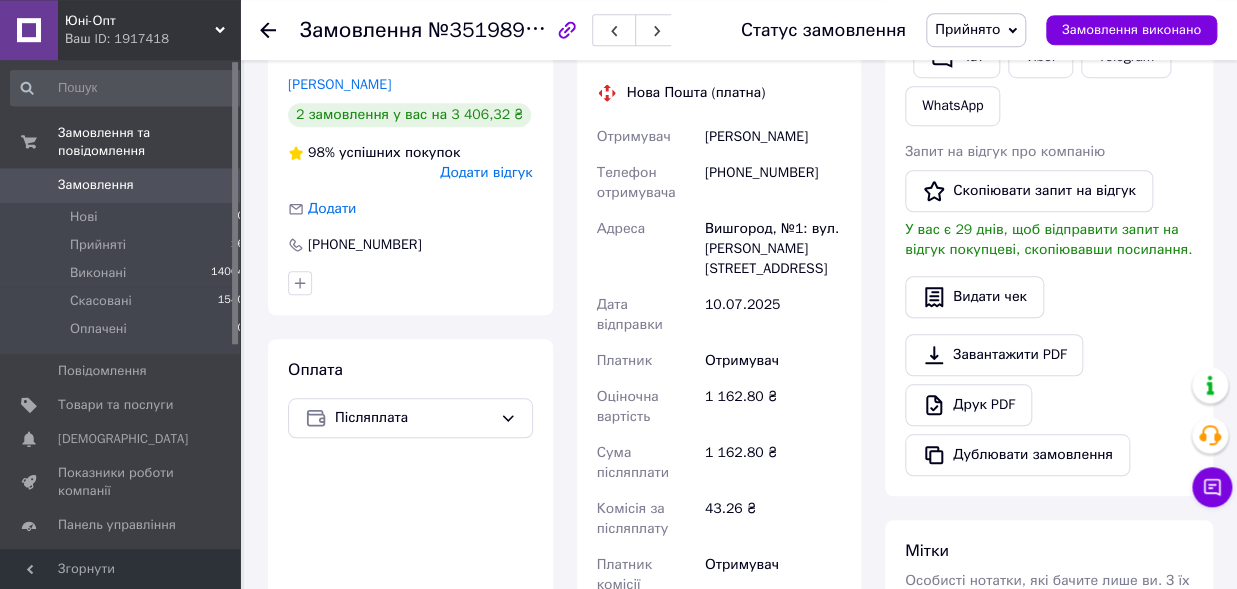scroll, scrollTop: 330, scrollLeft: 0, axis: vertical 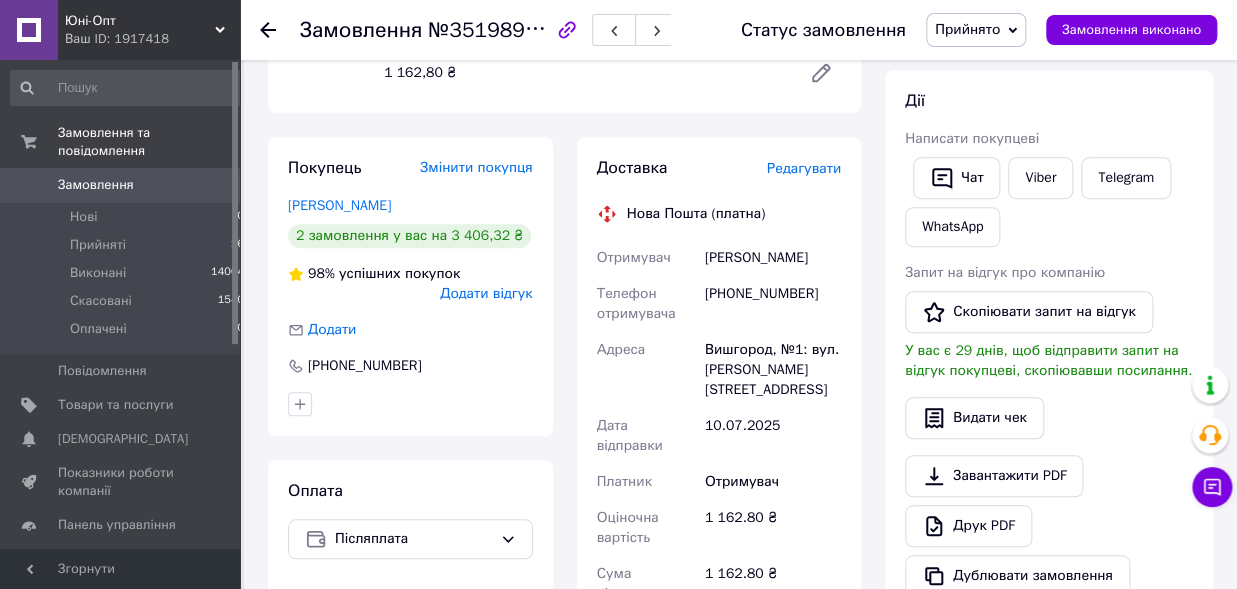 click on "Прийнято" at bounding box center (967, 29) 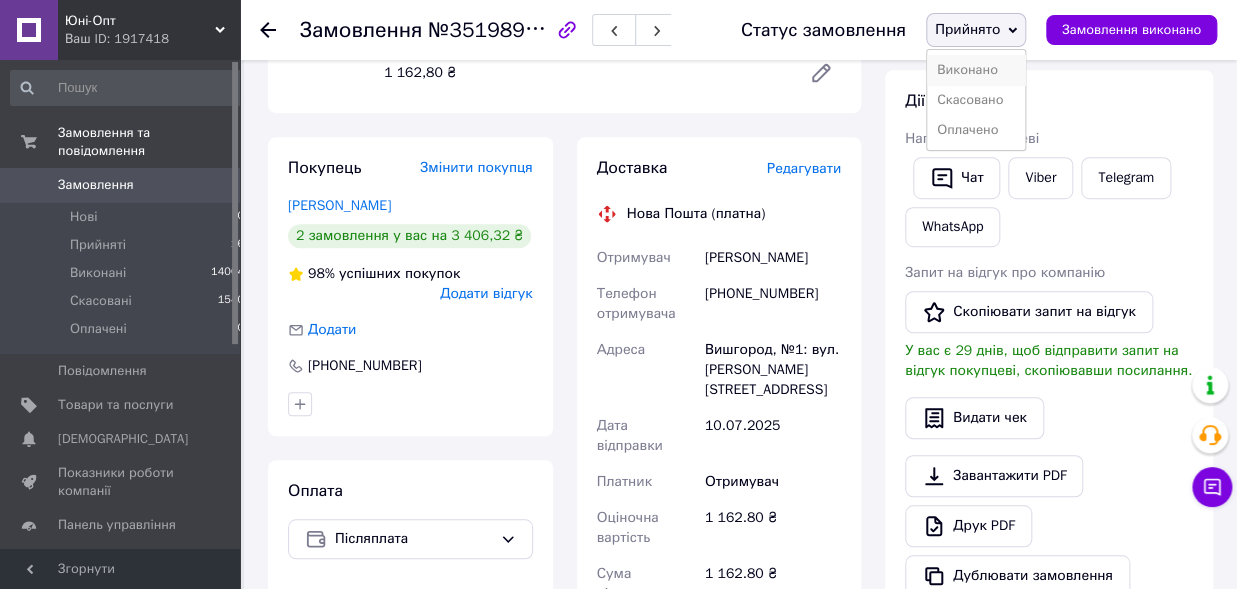 click on "Виконано" at bounding box center (976, 70) 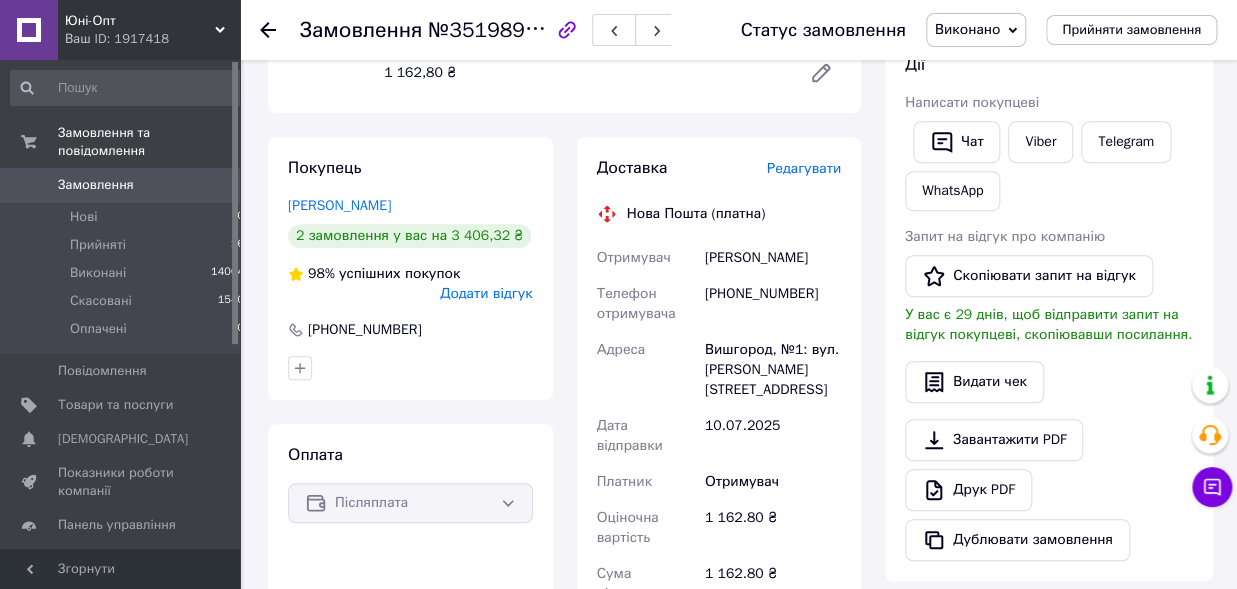 click 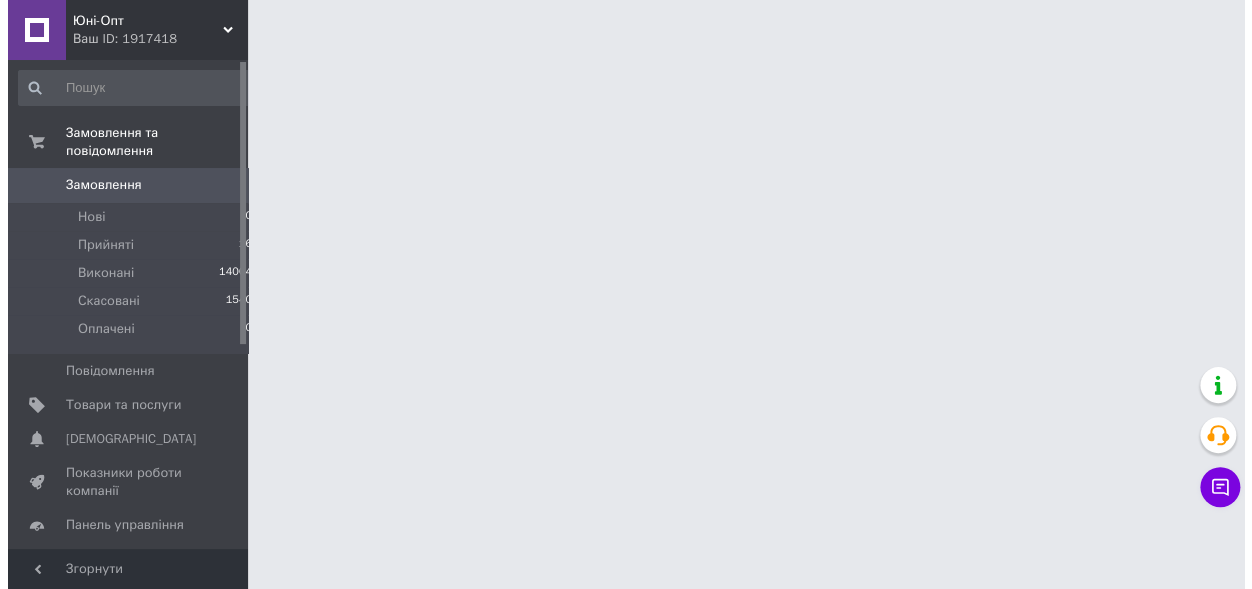 scroll, scrollTop: 0, scrollLeft: 0, axis: both 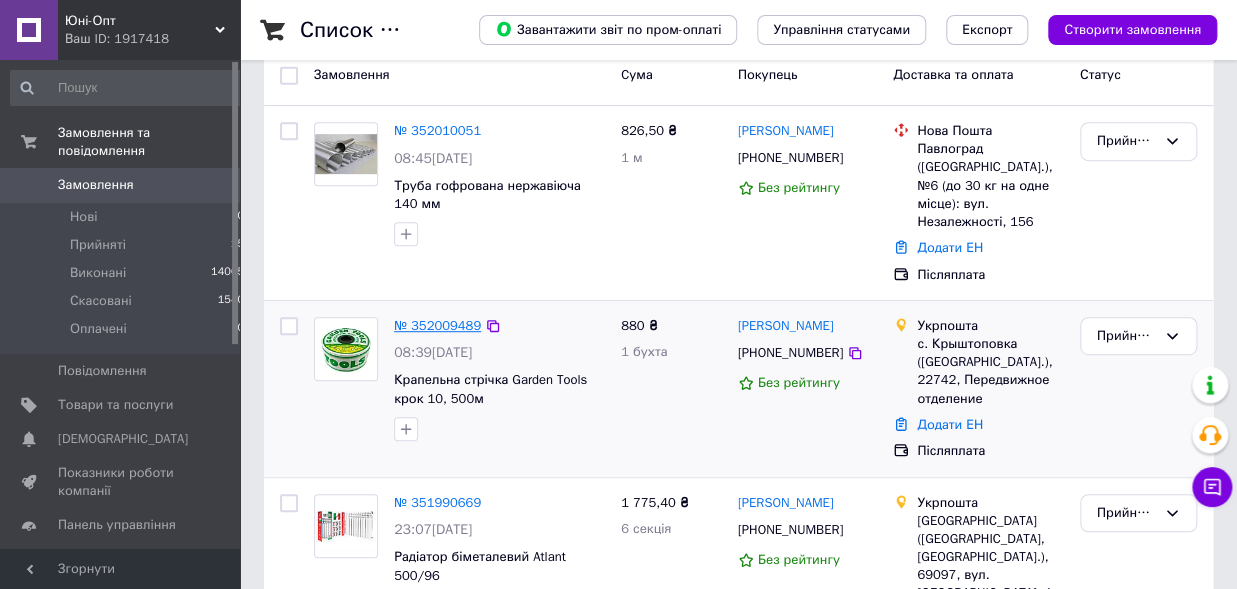 click on "№ 352009489" at bounding box center (437, 325) 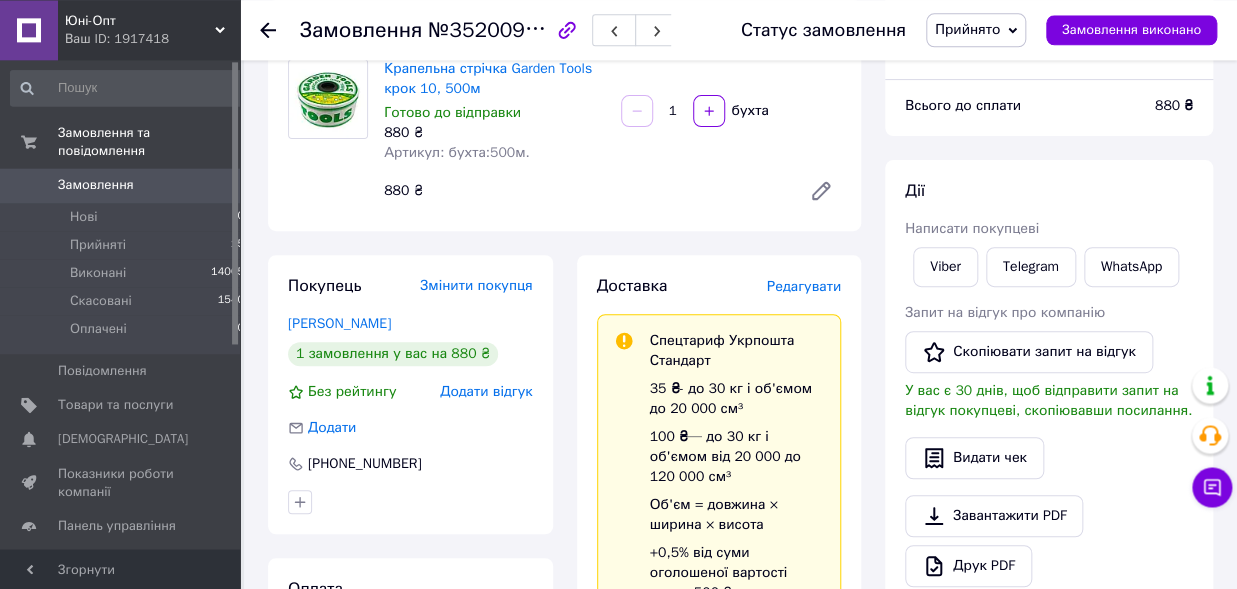 scroll, scrollTop: 110, scrollLeft: 0, axis: vertical 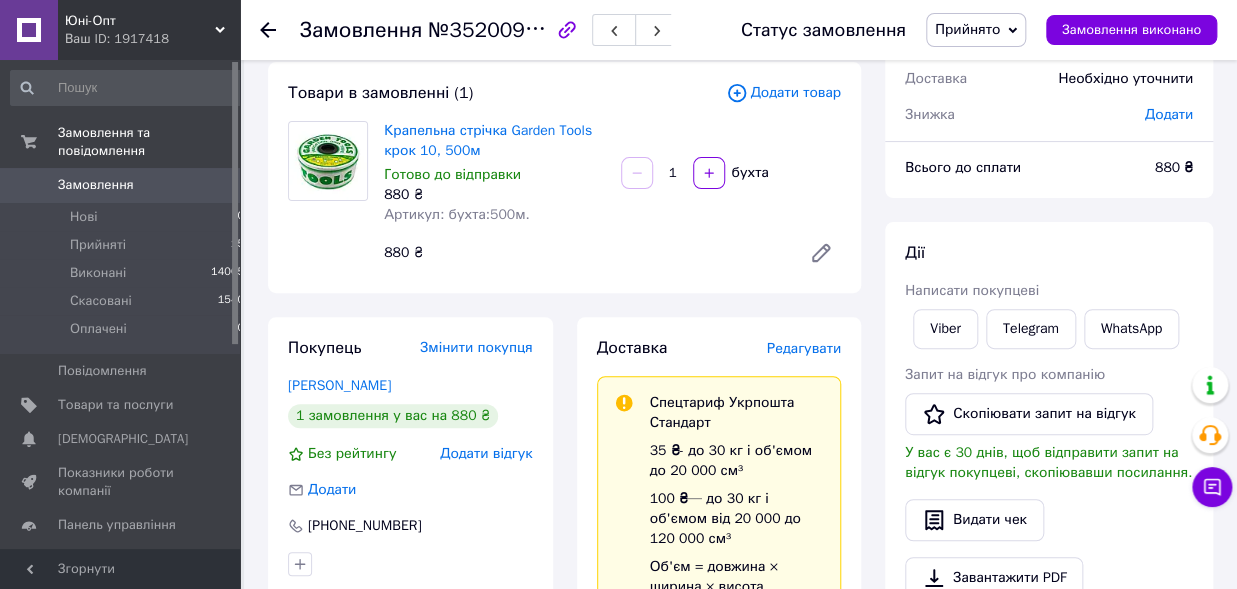 click 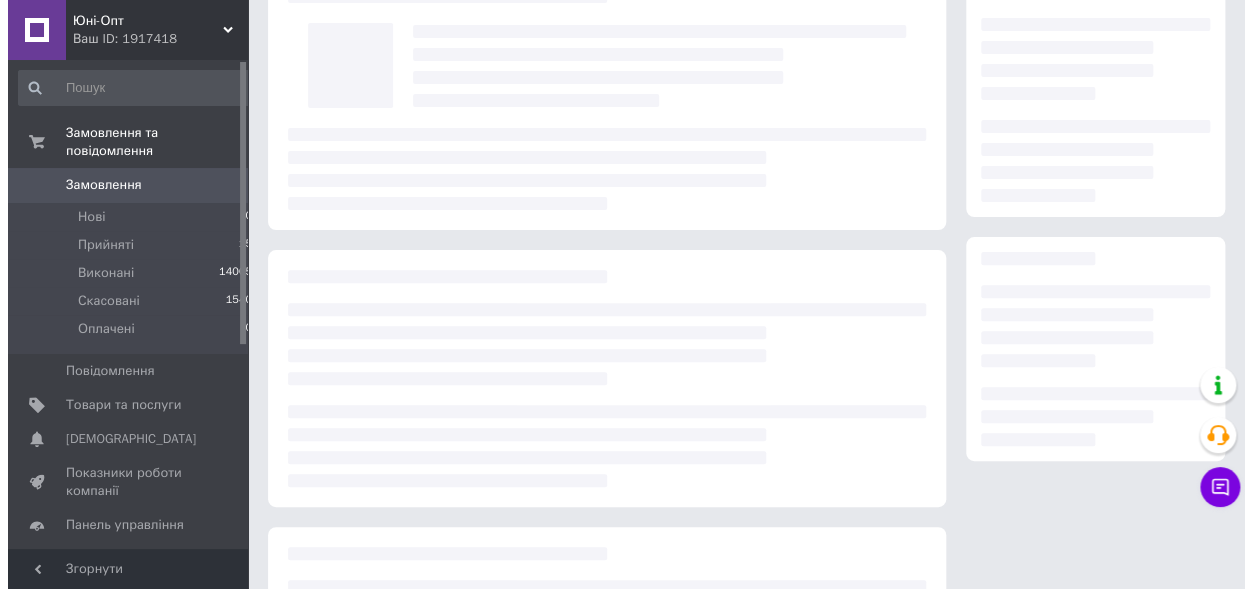 scroll, scrollTop: 0, scrollLeft: 0, axis: both 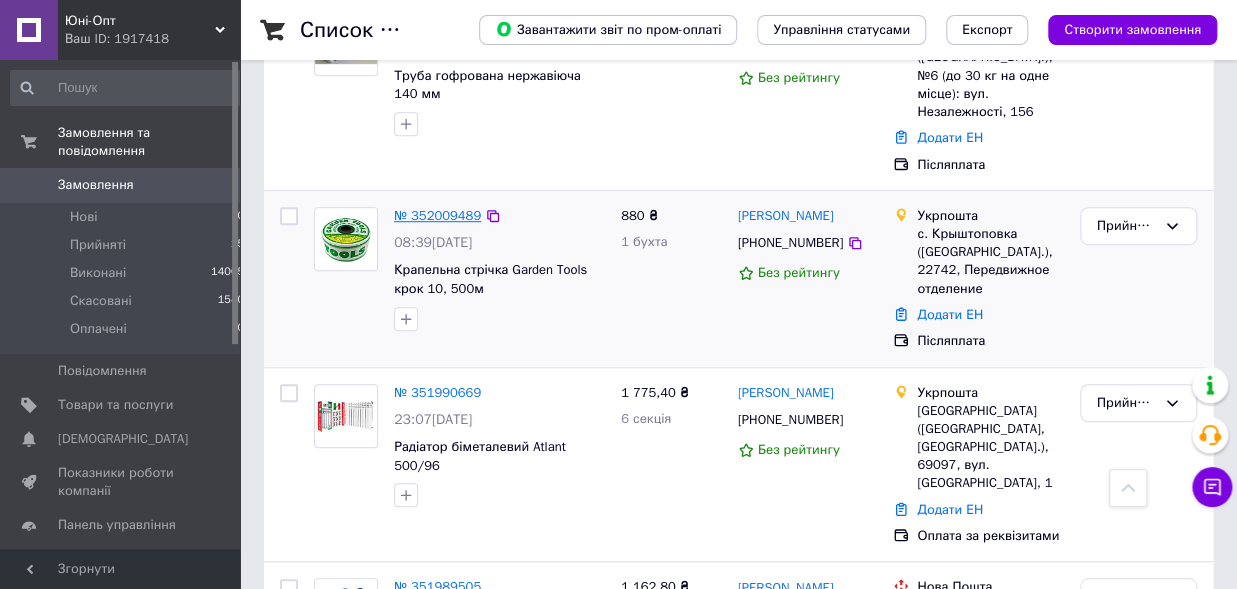 click on "№ 352009489" at bounding box center [437, 215] 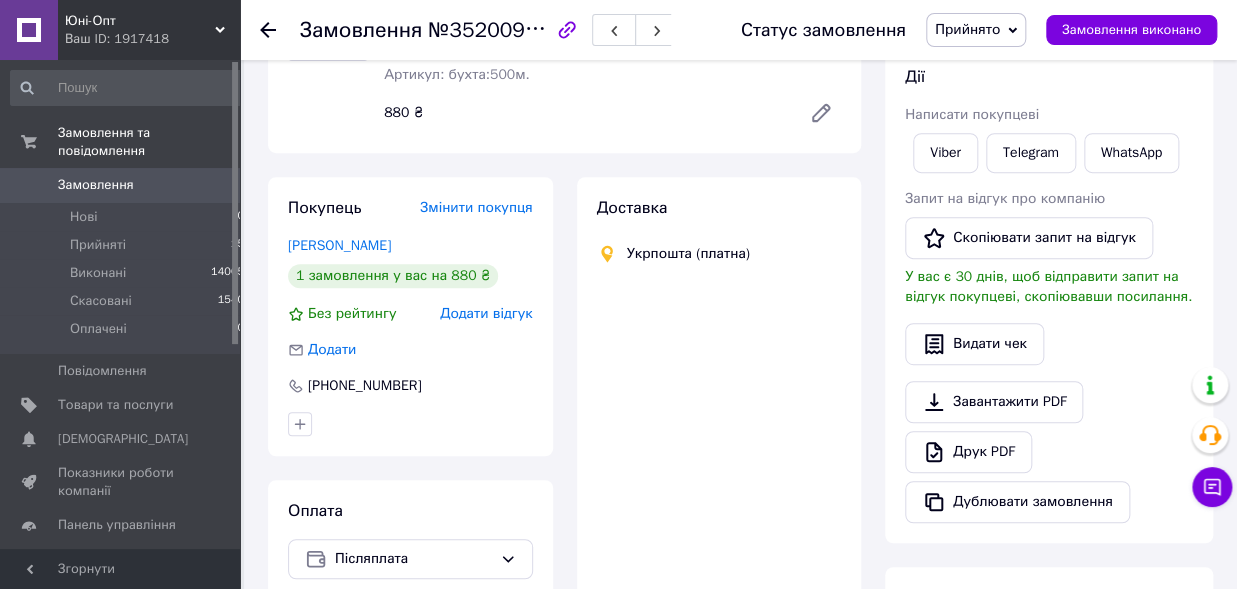 scroll, scrollTop: 0, scrollLeft: 0, axis: both 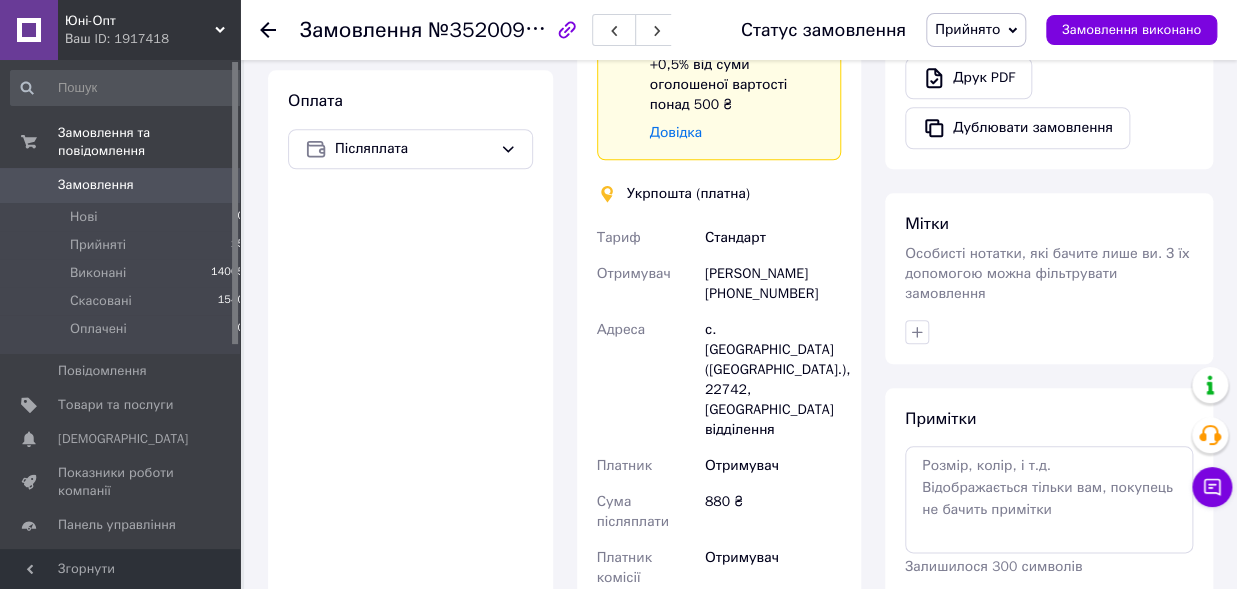 click on "Прийнято" at bounding box center [967, 29] 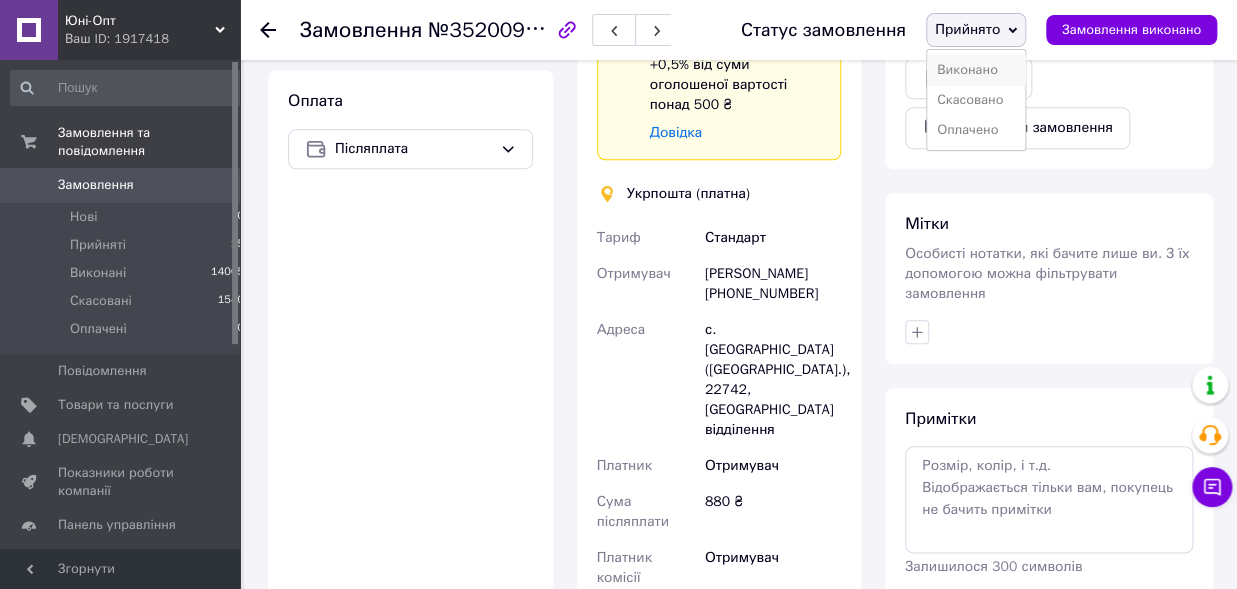 click on "Виконано" at bounding box center (976, 70) 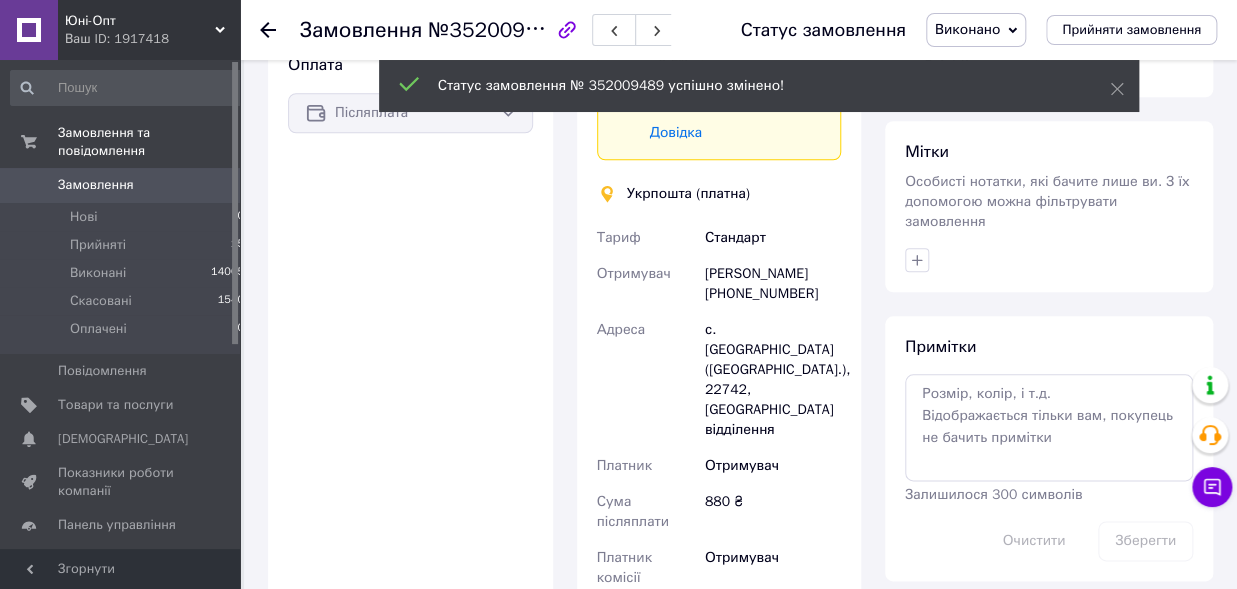 scroll, scrollTop: 624, scrollLeft: 0, axis: vertical 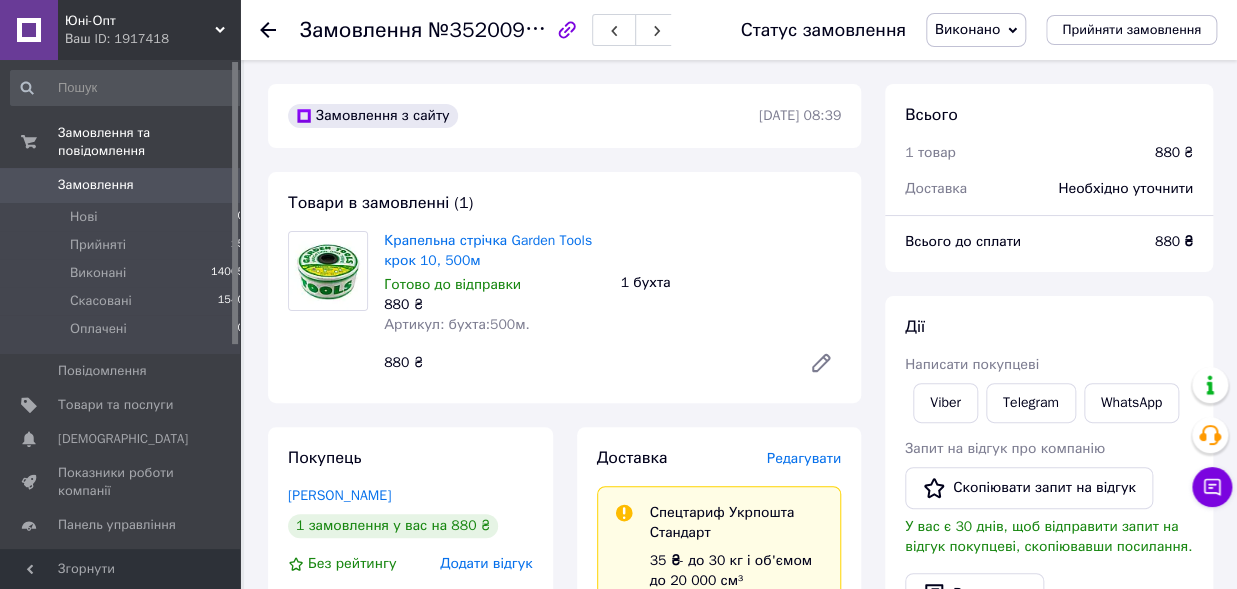 click 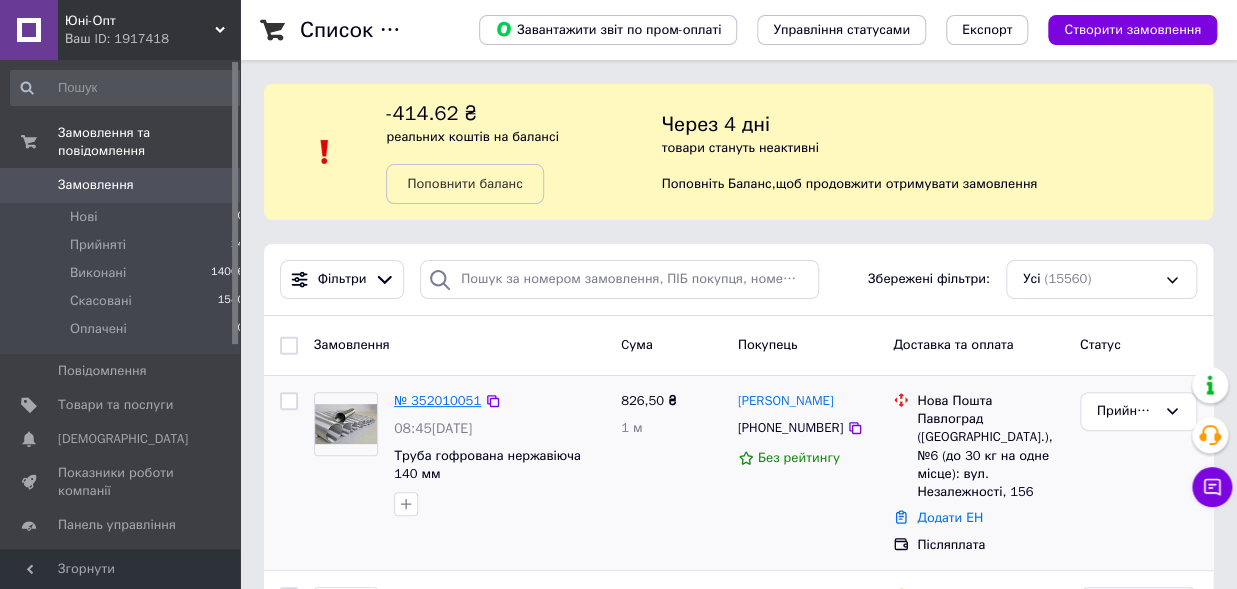 click on "№ 352010051" at bounding box center (437, 400) 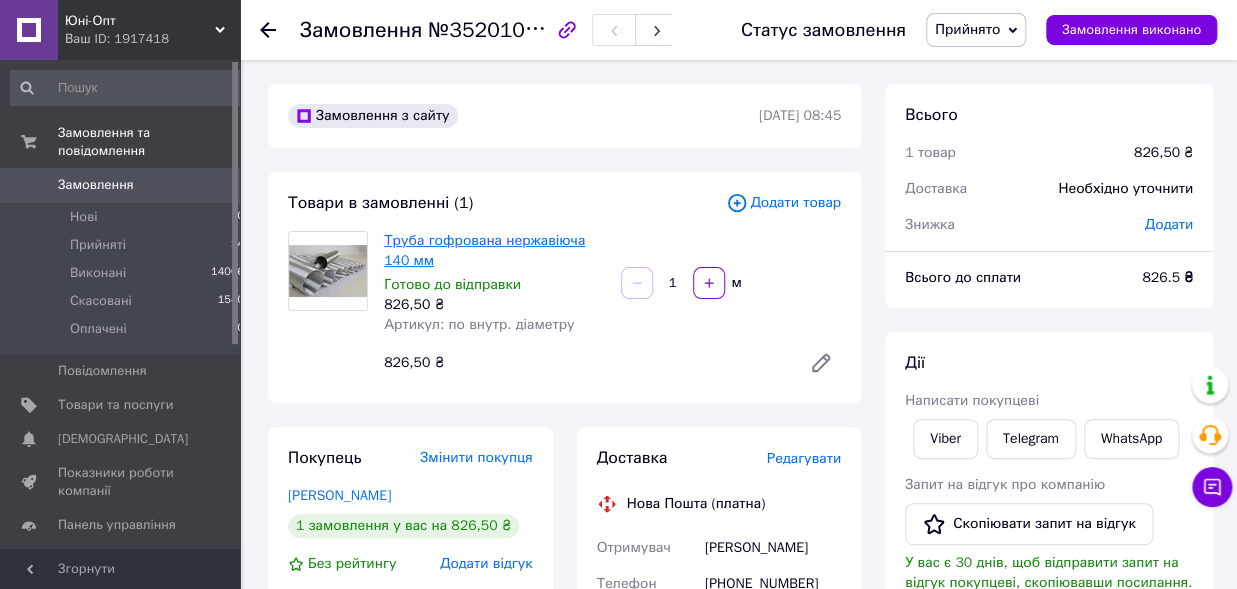 click on "Труба гофрована нержавіюча 140 мм" at bounding box center [484, 250] 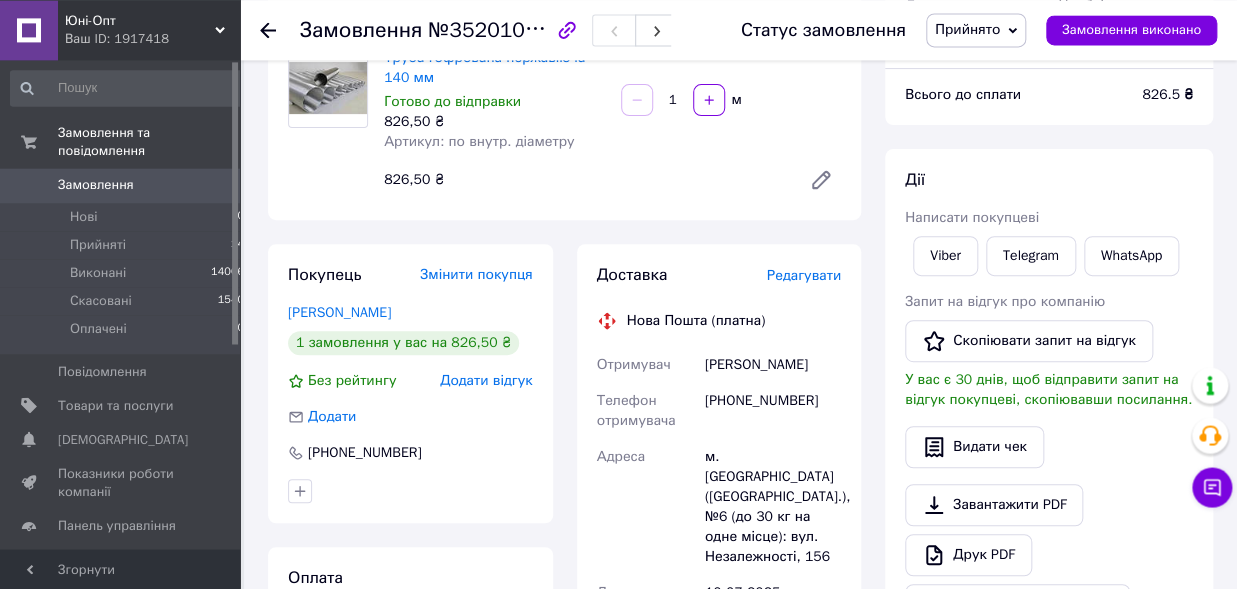 scroll, scrollTop: 0, scrollLeft: 0, axis: both 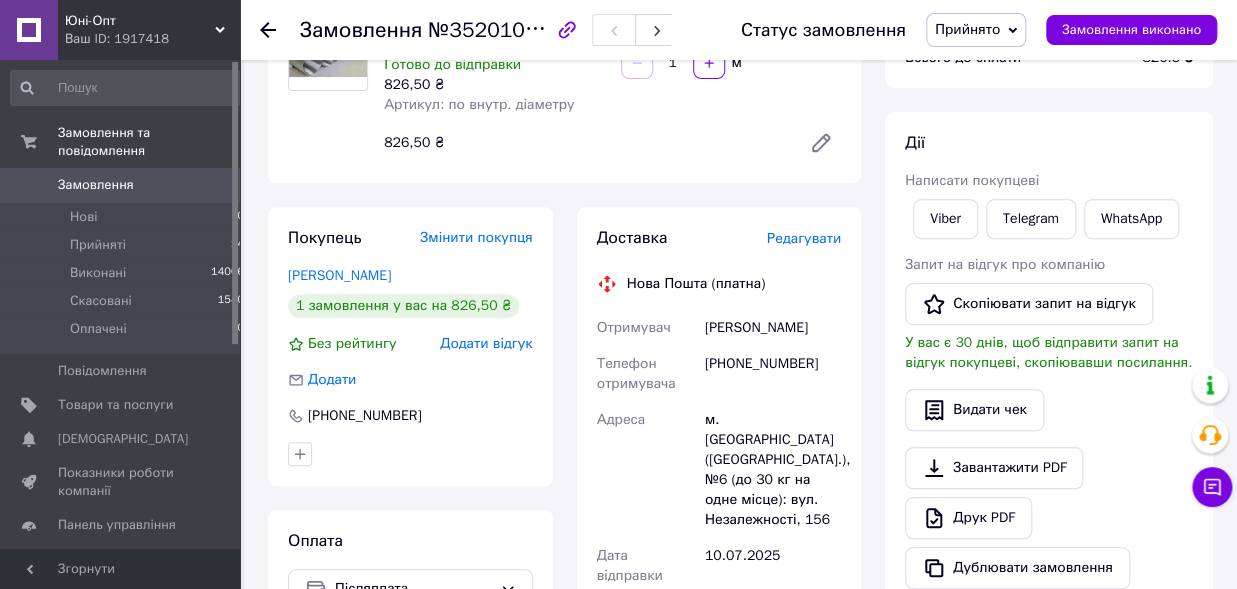 drag, startPoint x: 997, startPoint y: 32, endPoint x: 993, endPoint y: 49, distance: 17.464249 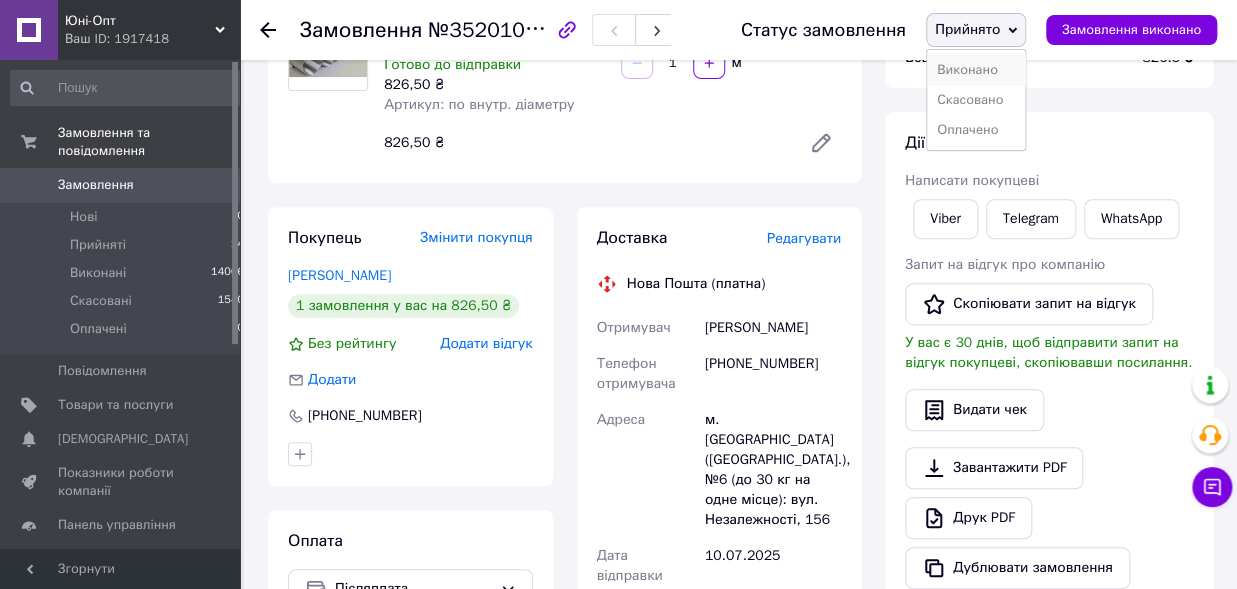 click on "Виконано" at bounding box center [976, 70] 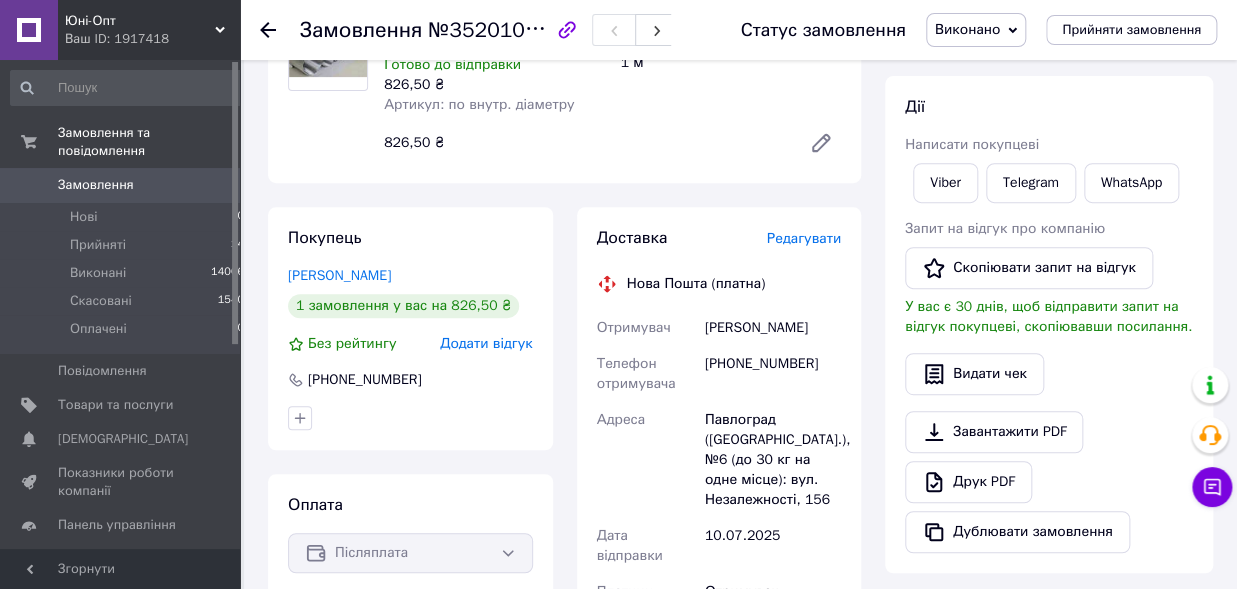 click 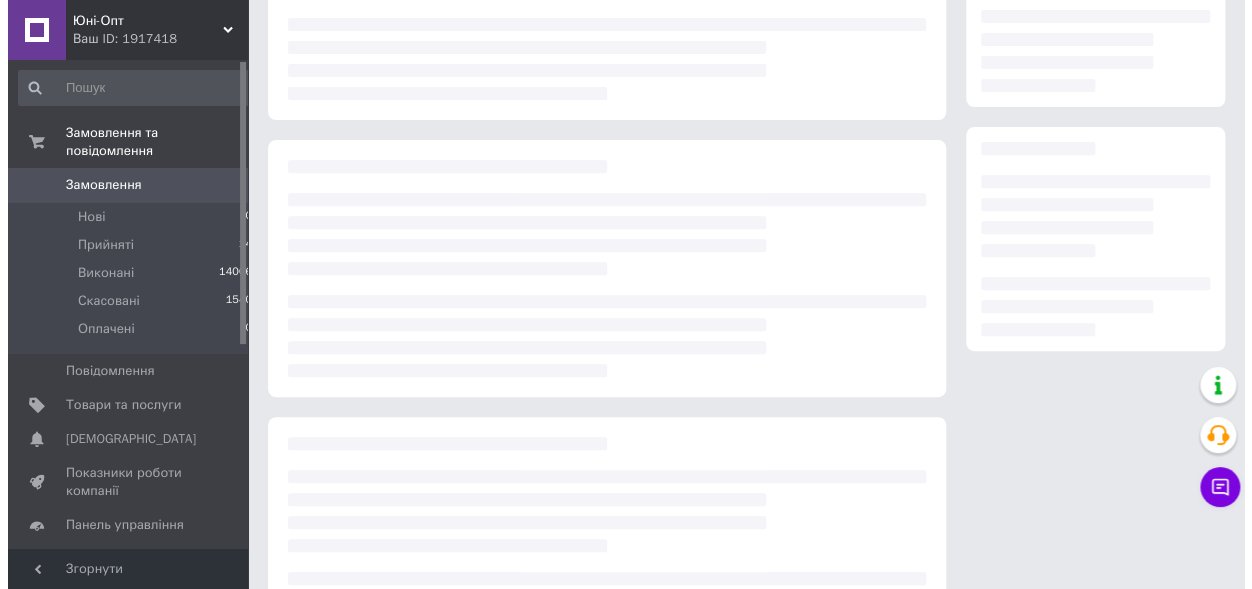 scroll, scrollTop: 0, scrollLeft: 0, axis: both 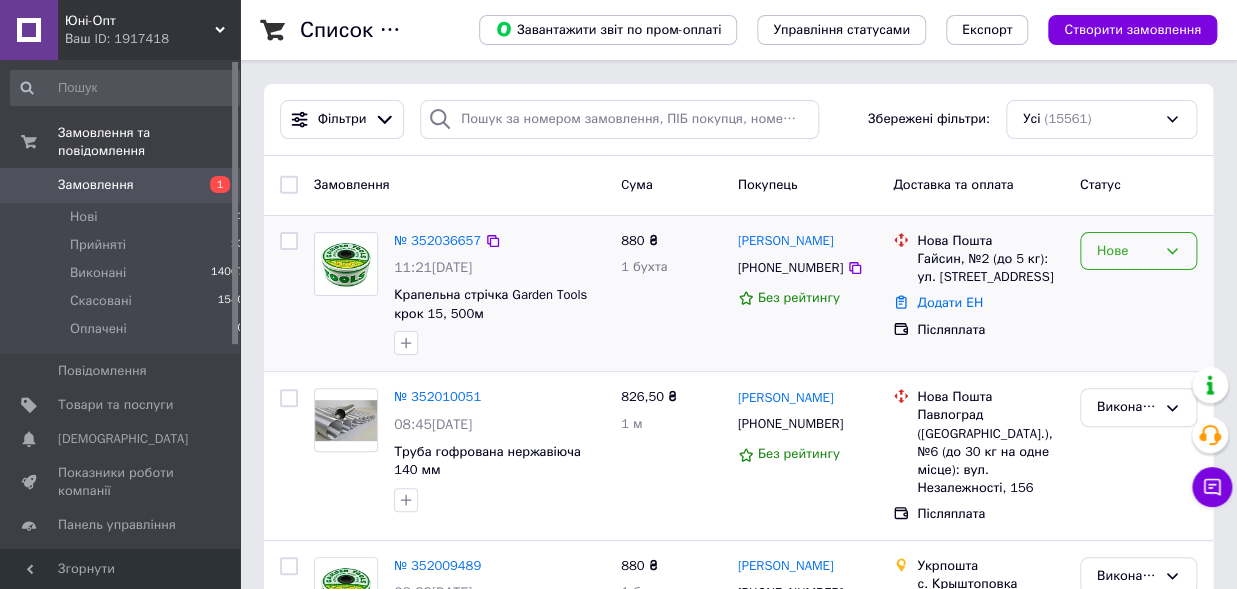 click on "Фільтри Збережені фільтри: Усі (15561)" at bounding box center (738, 120) 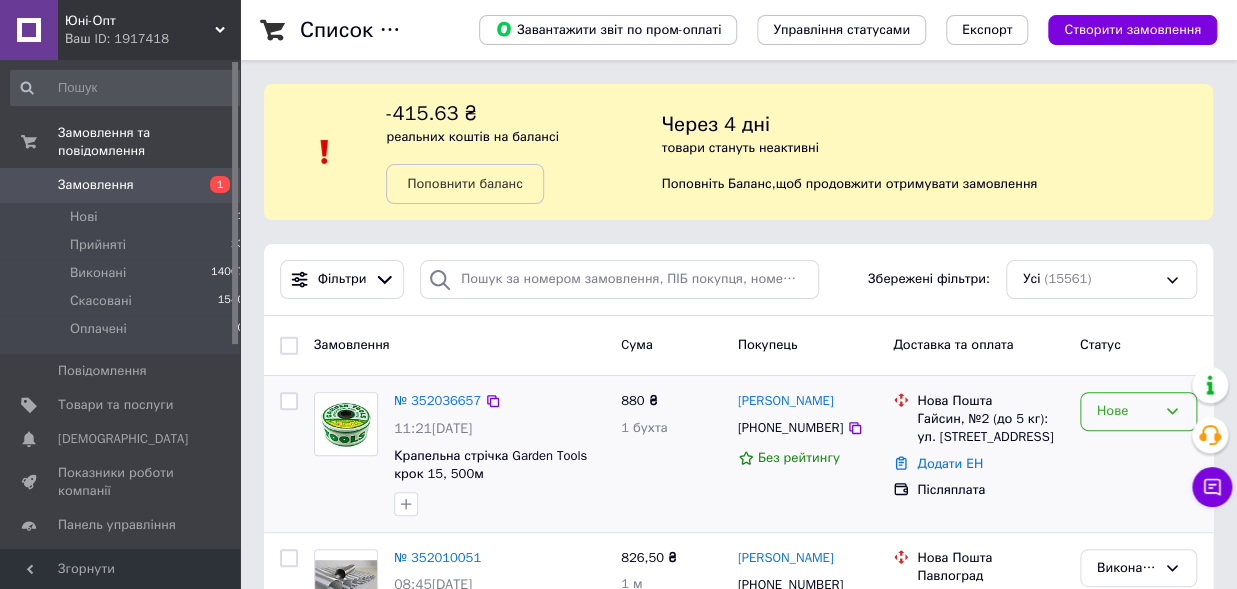 click on "Нове" at bounding box center (1126, 411) 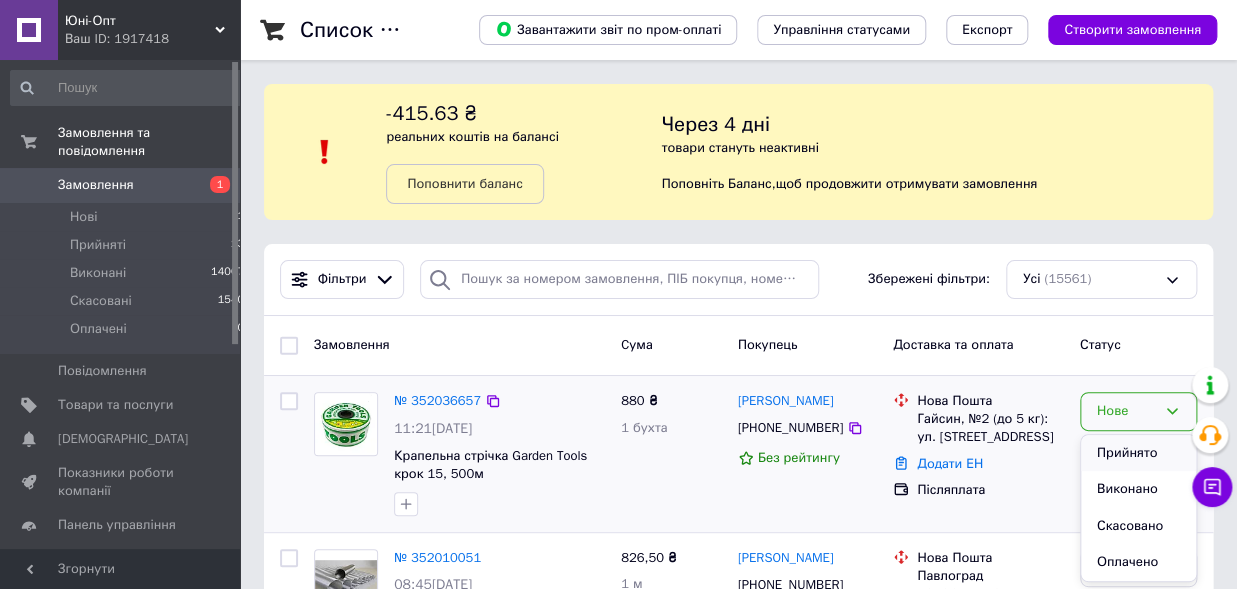 click on "Прийнято" at bounding box center [1138, 453] 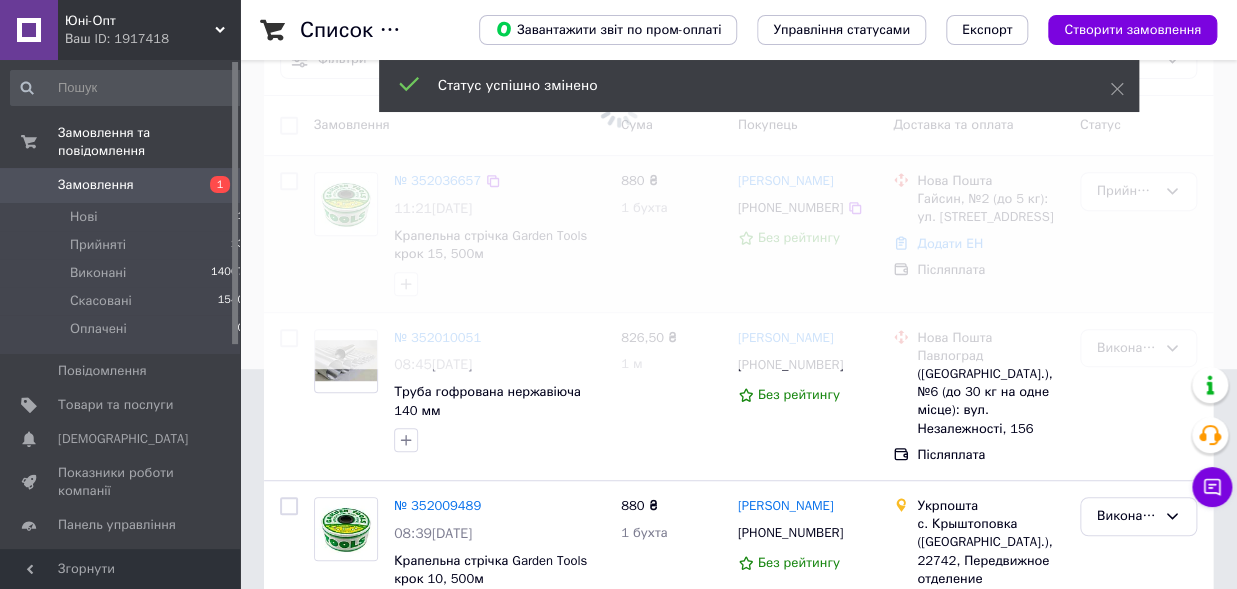 scroll, scrollTop: 0, scrollLeft: 0, axis: both 